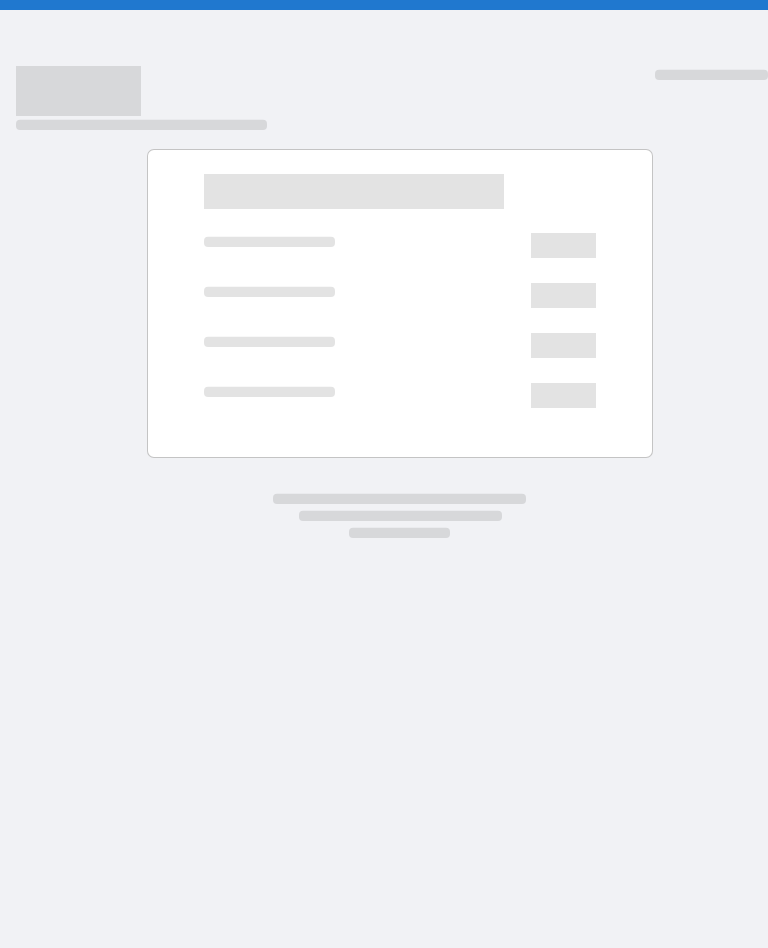 scroll, scrollTop: 0, scrollLeft: 0, axis: both 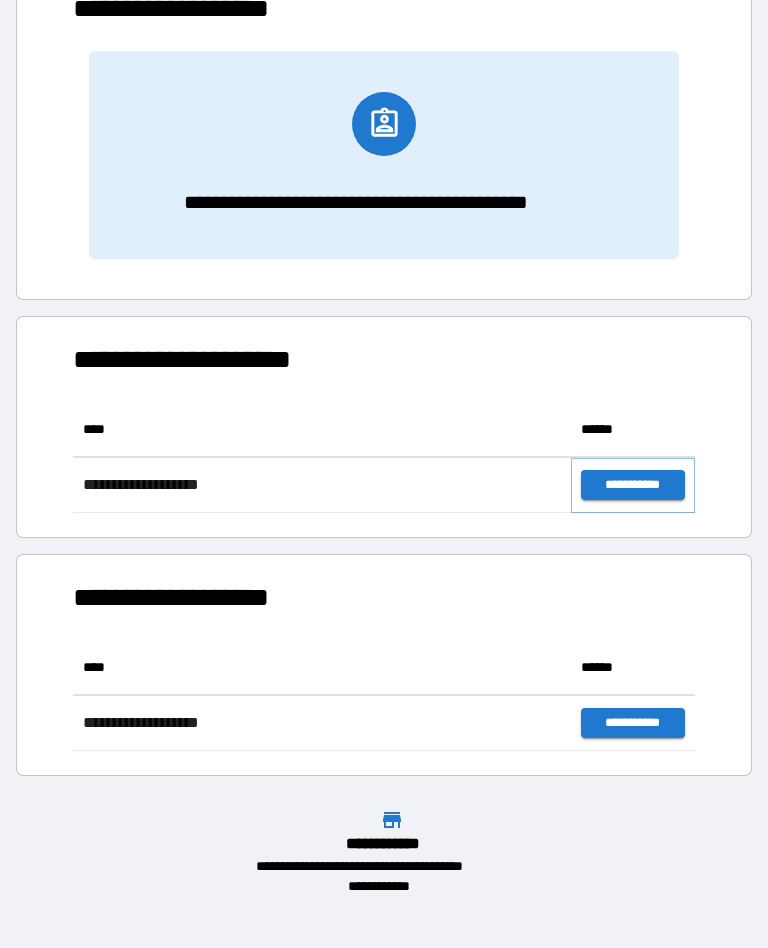 click on "**********" at bounding box center (633, 485) 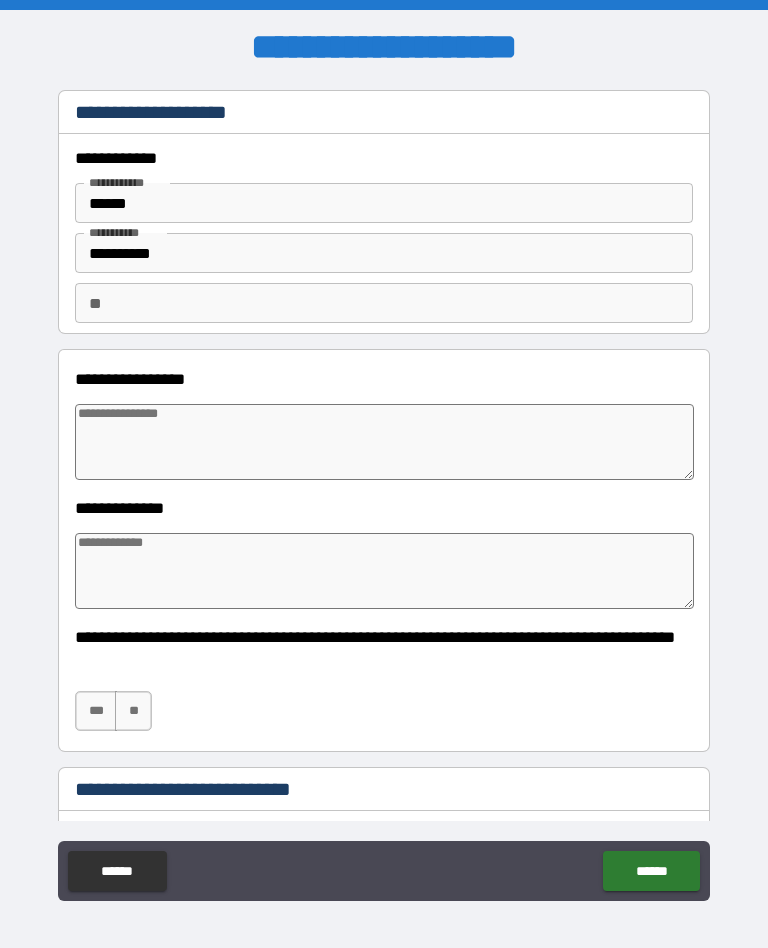 type on "*" 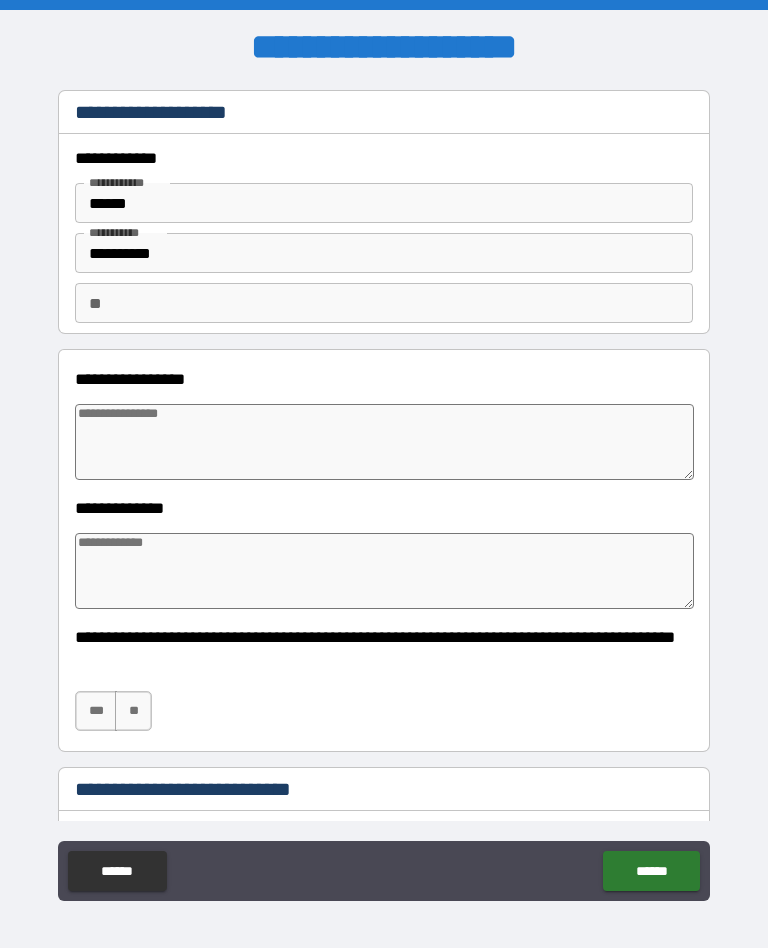 type on "*" 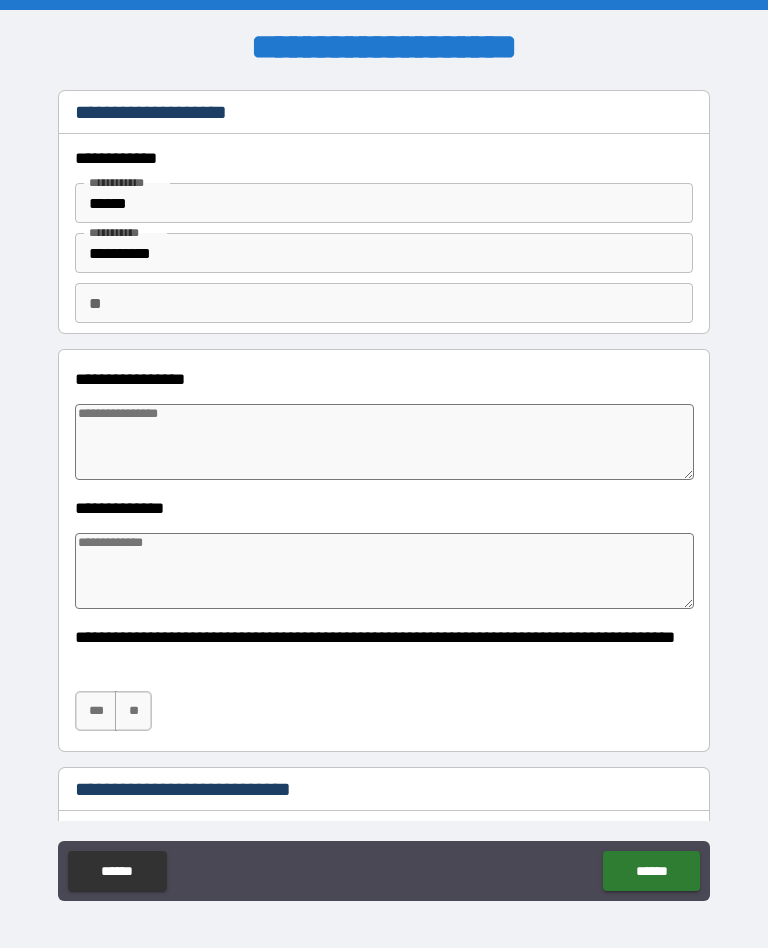 type on "*" 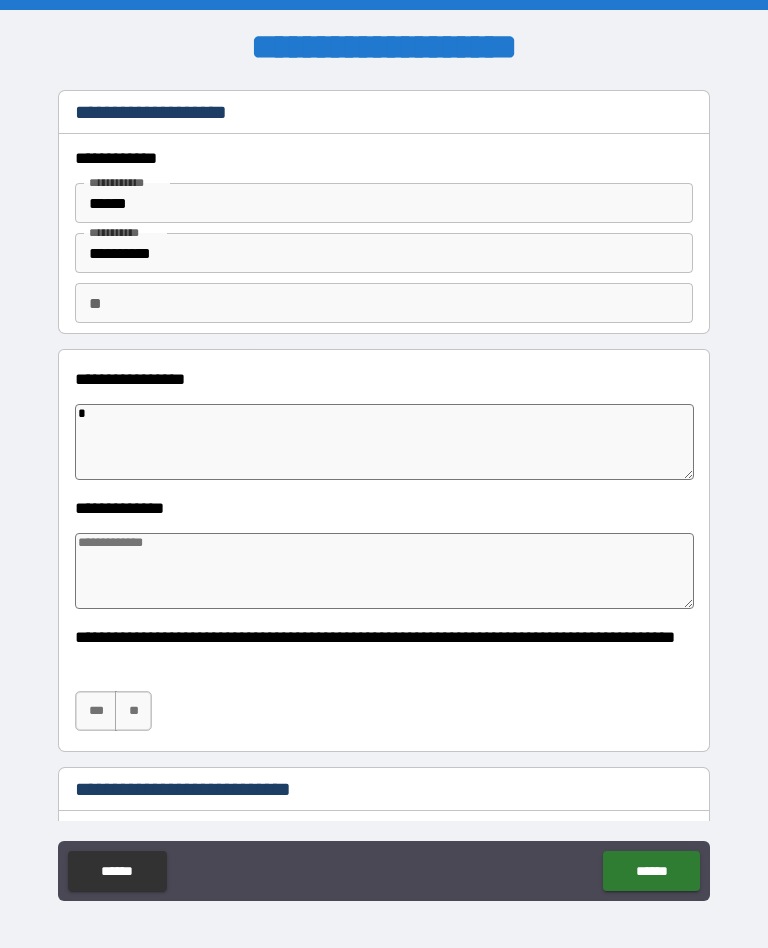 type on "*" 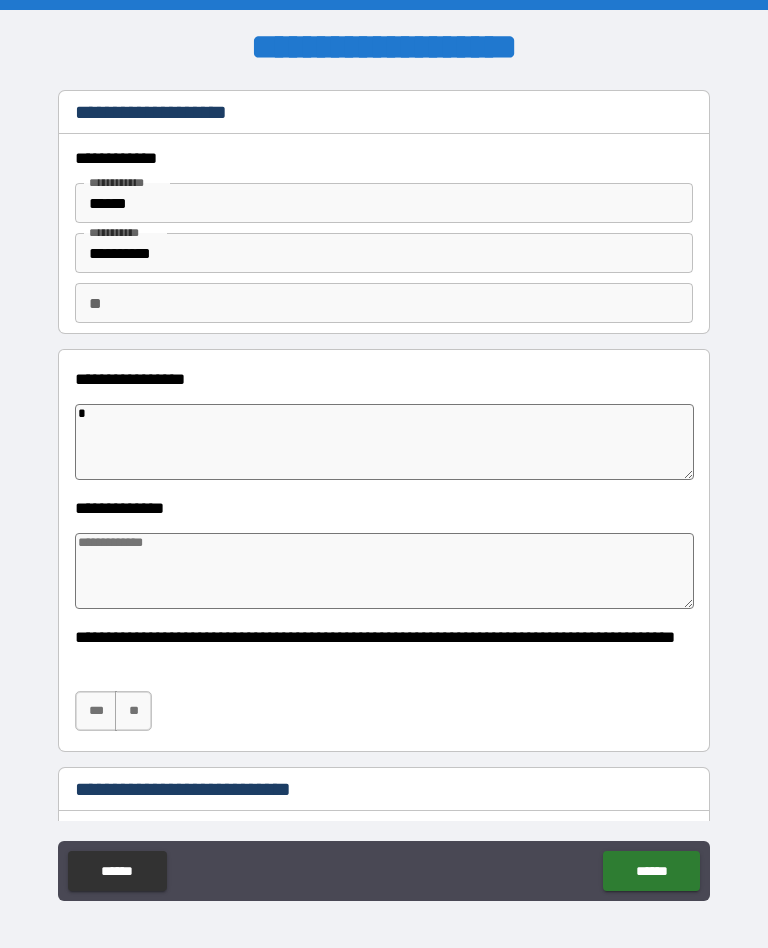type on "*" 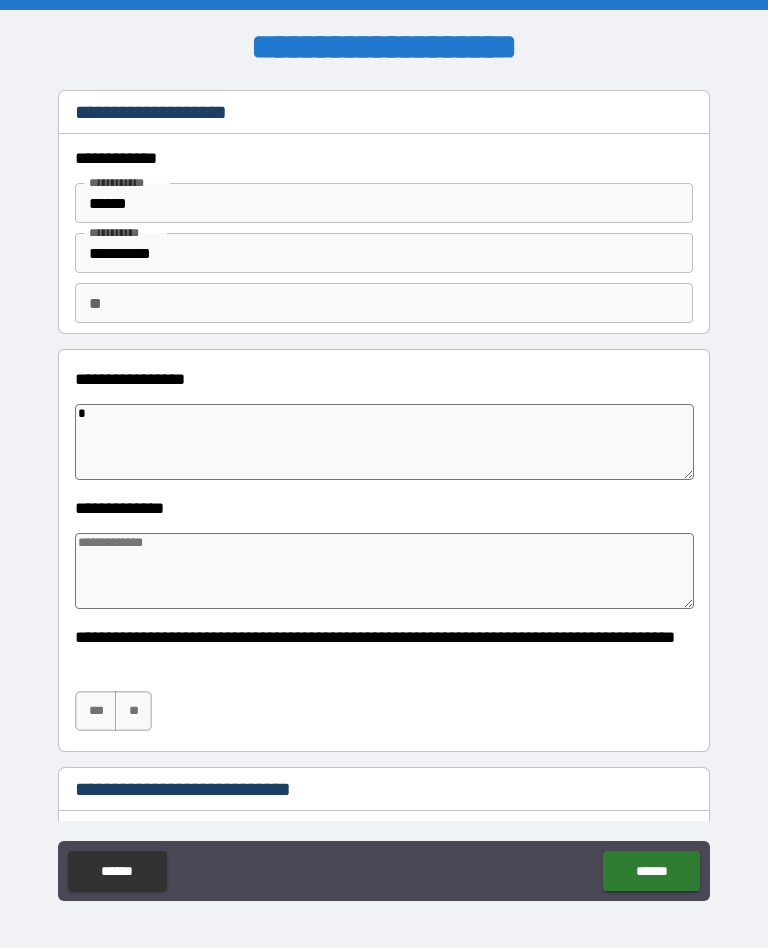 type on "*" 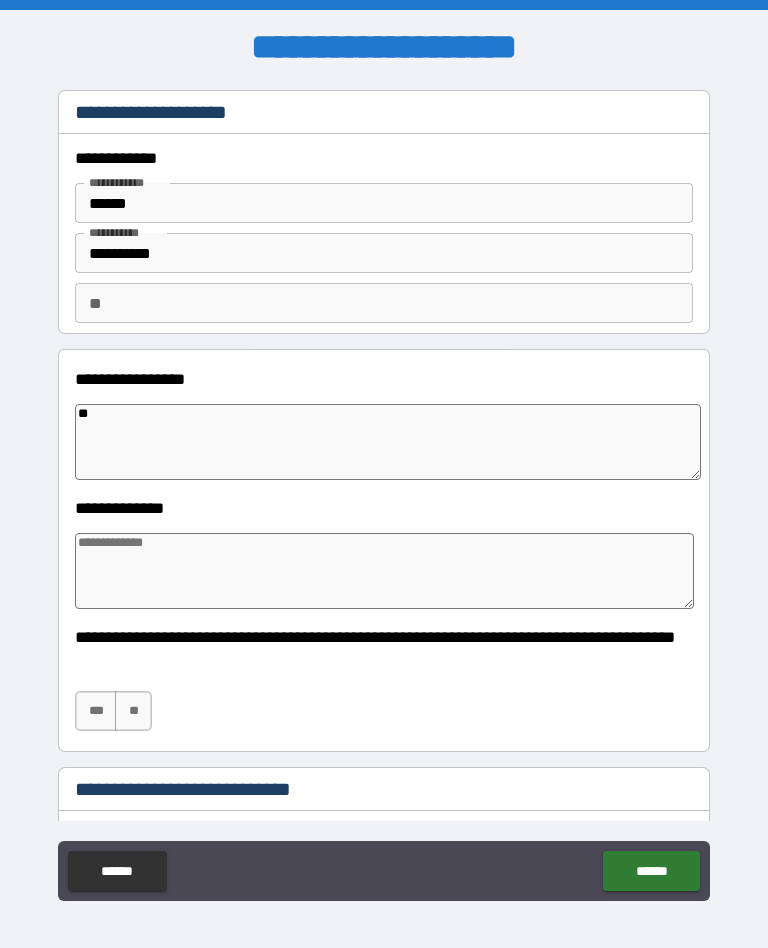type on "***" 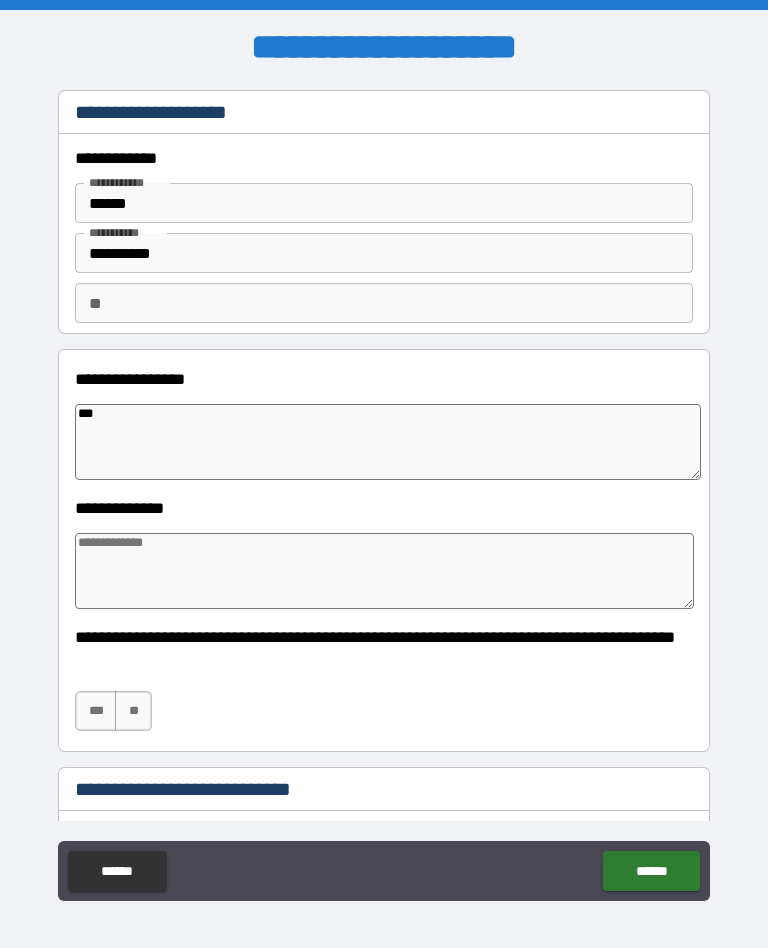 type on "*" 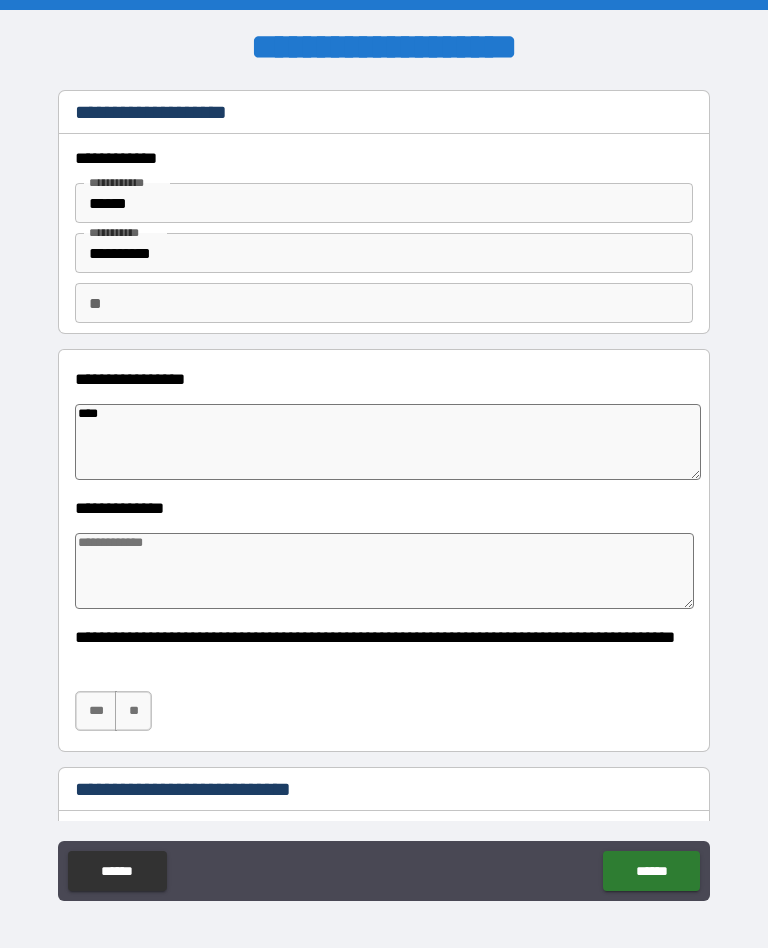 type on "*" 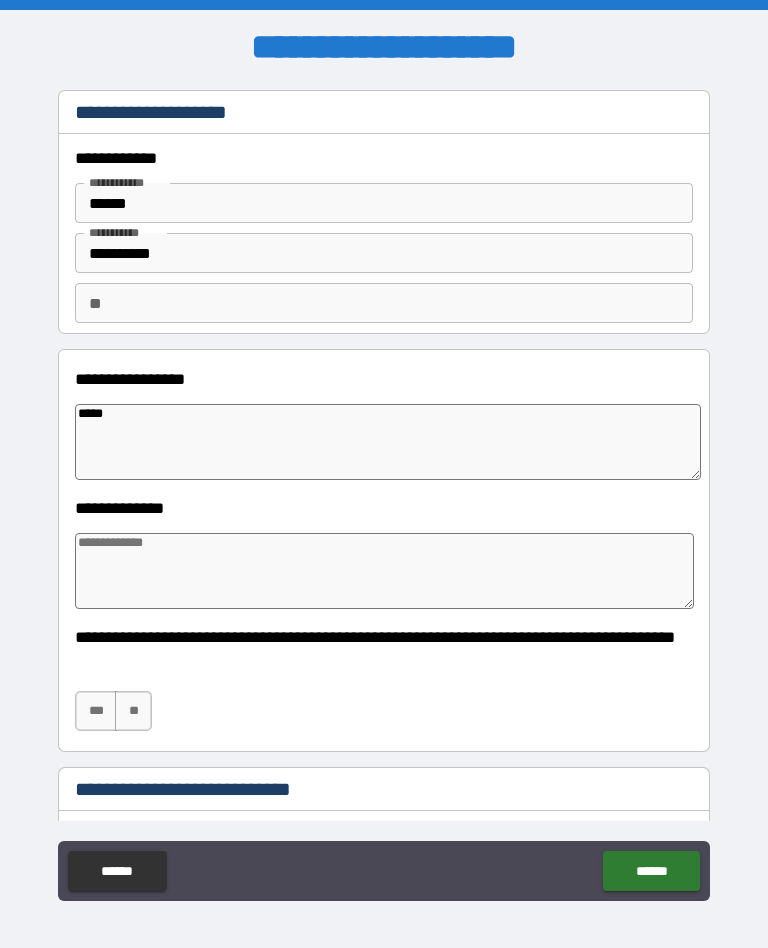 type on "*" 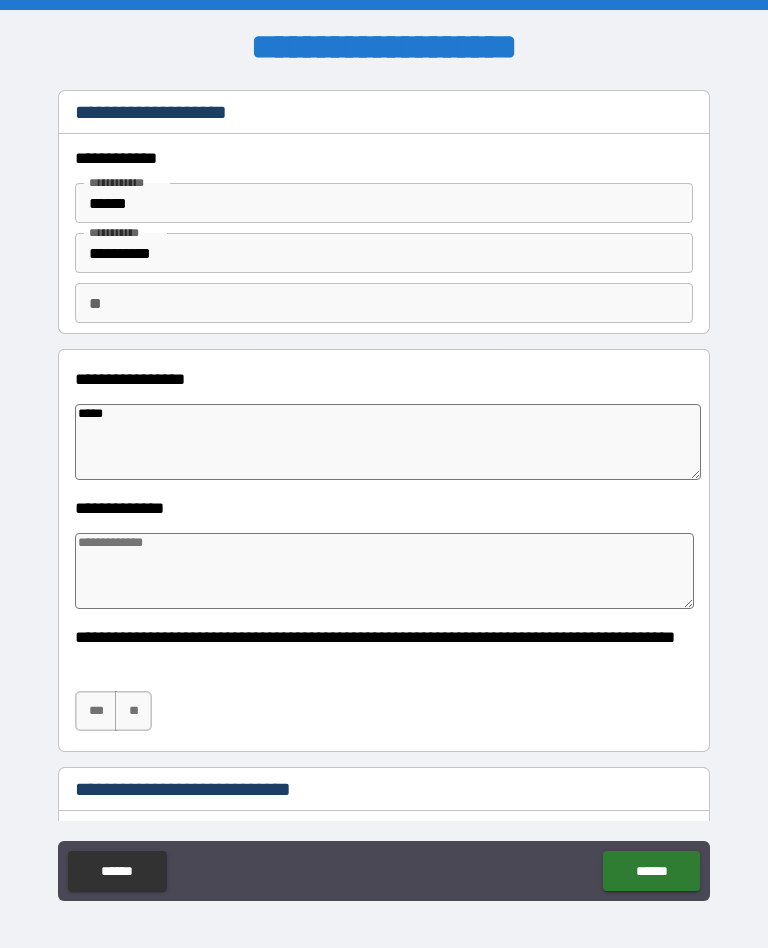 type on "****" 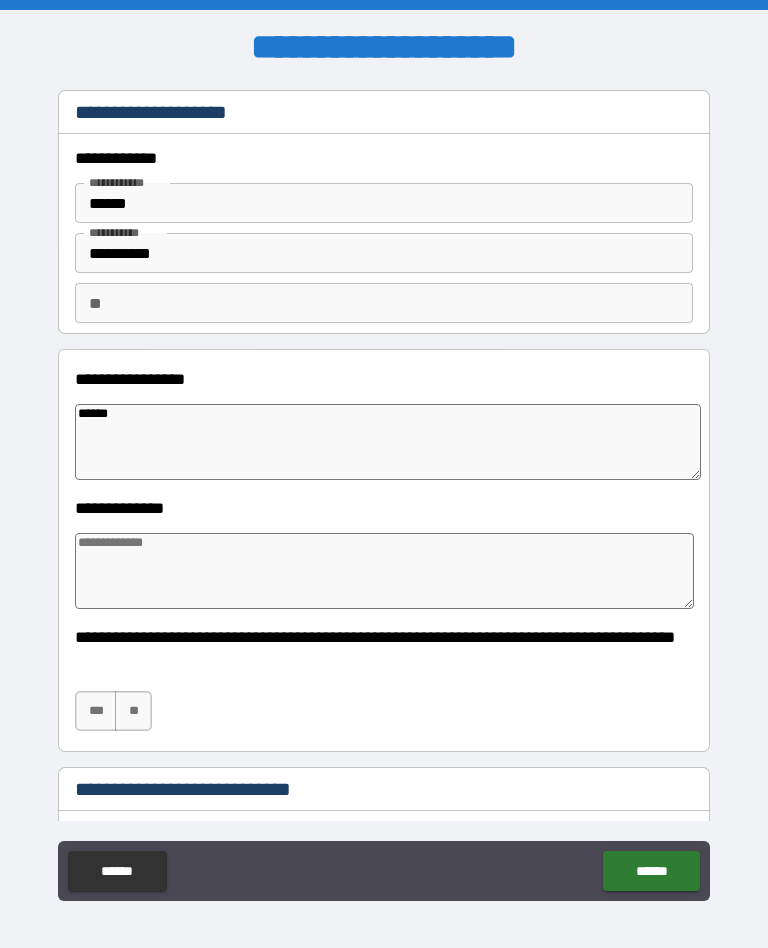 type on "*" 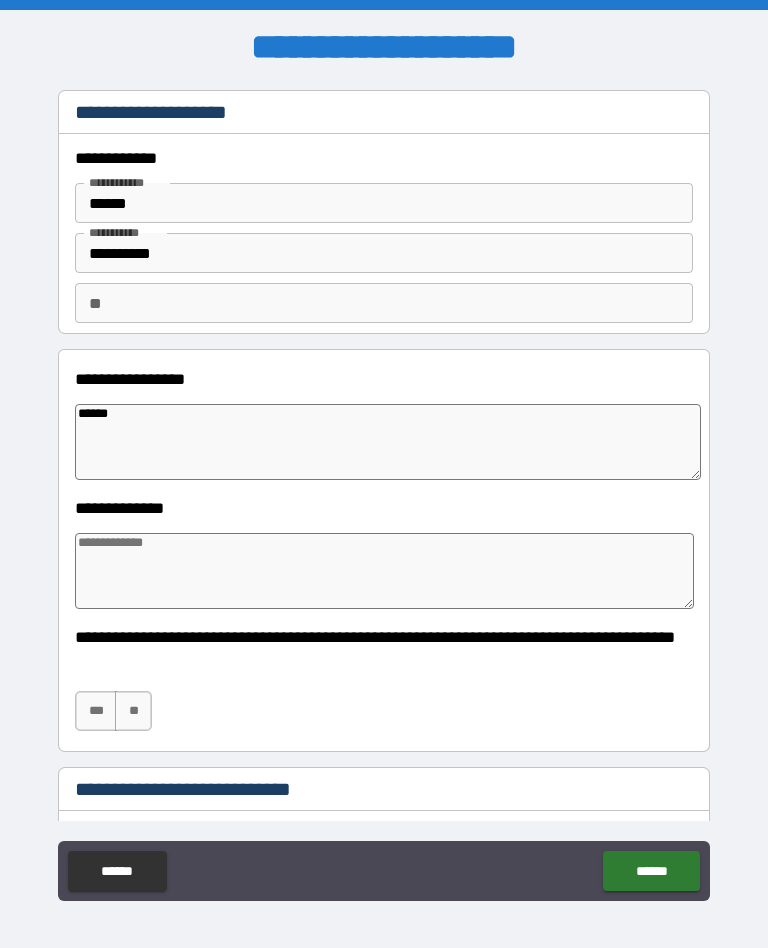 type on "*******" 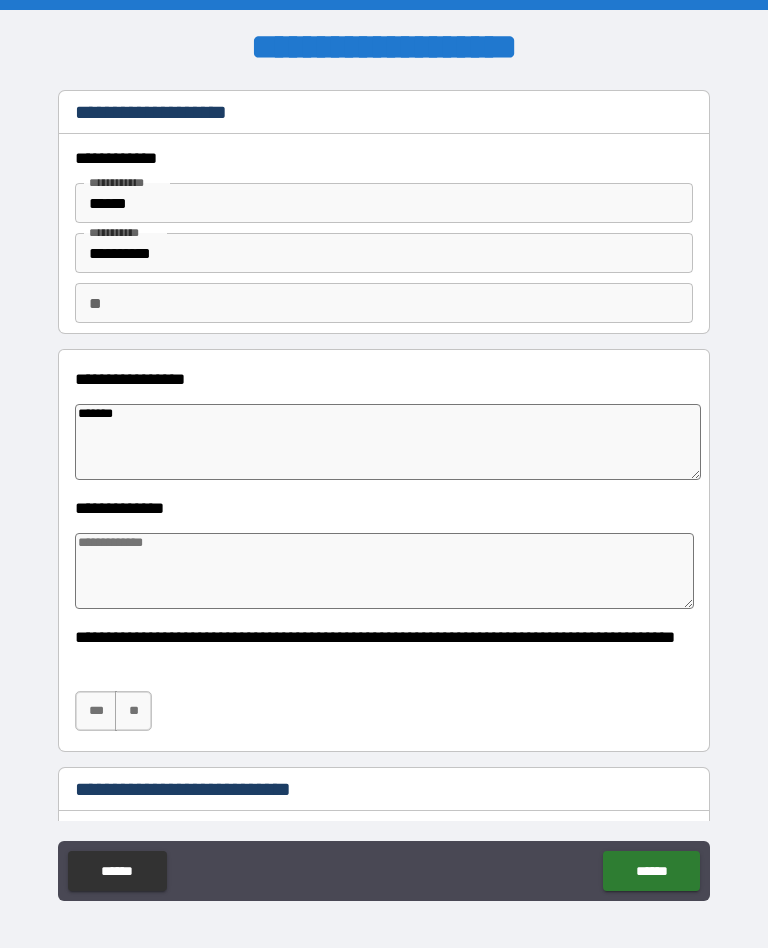 type on "*" 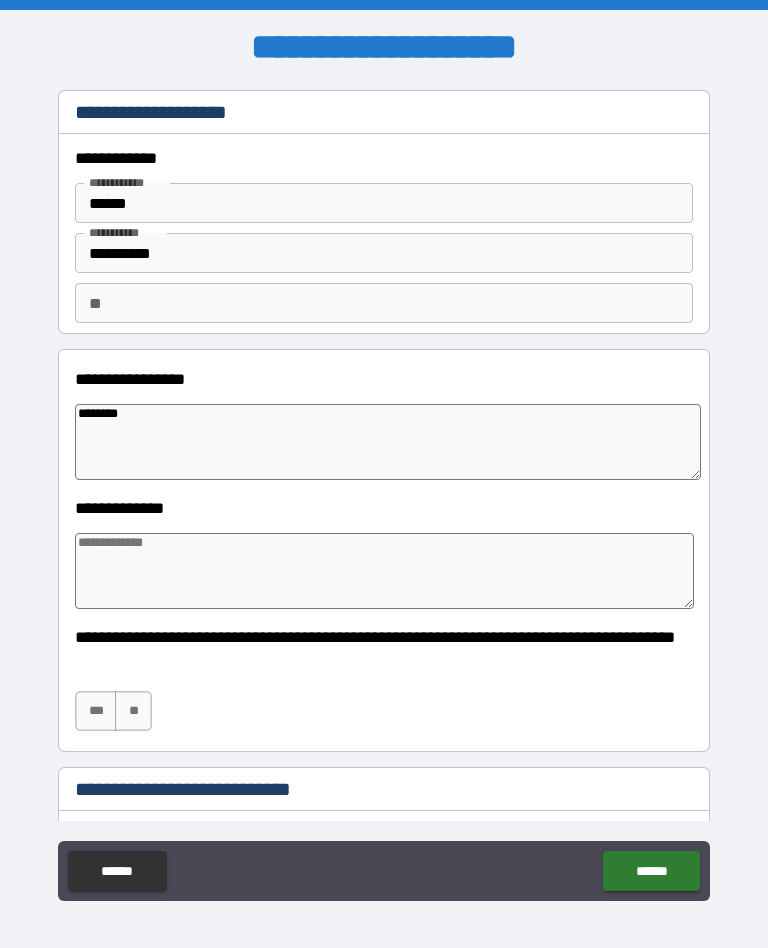type on "*" 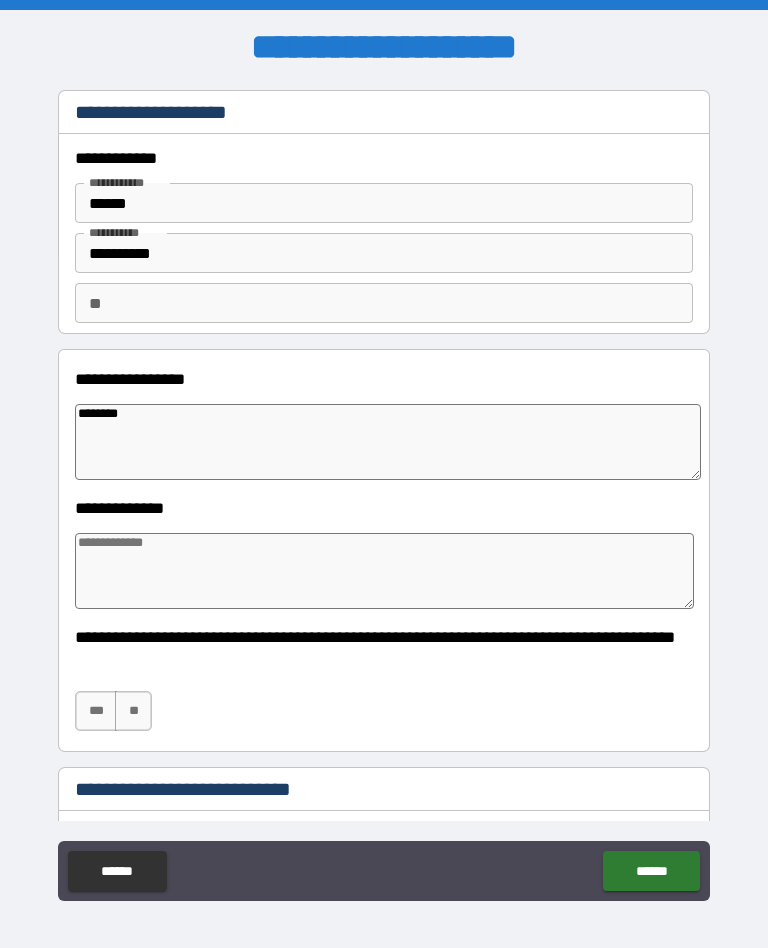 type on "*********" 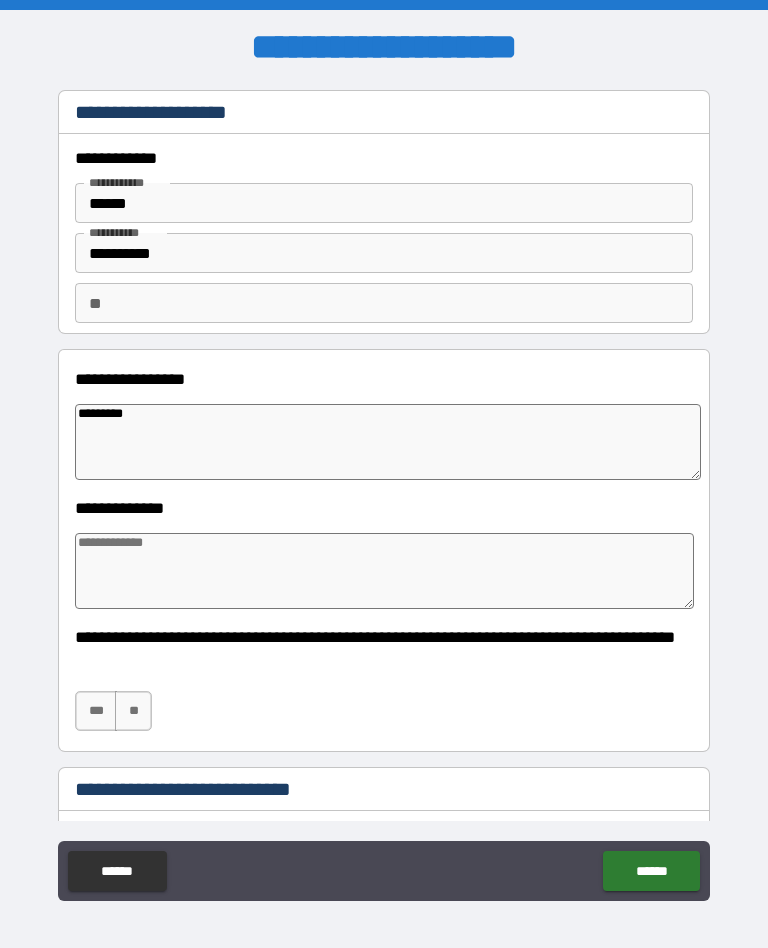 type on "*" 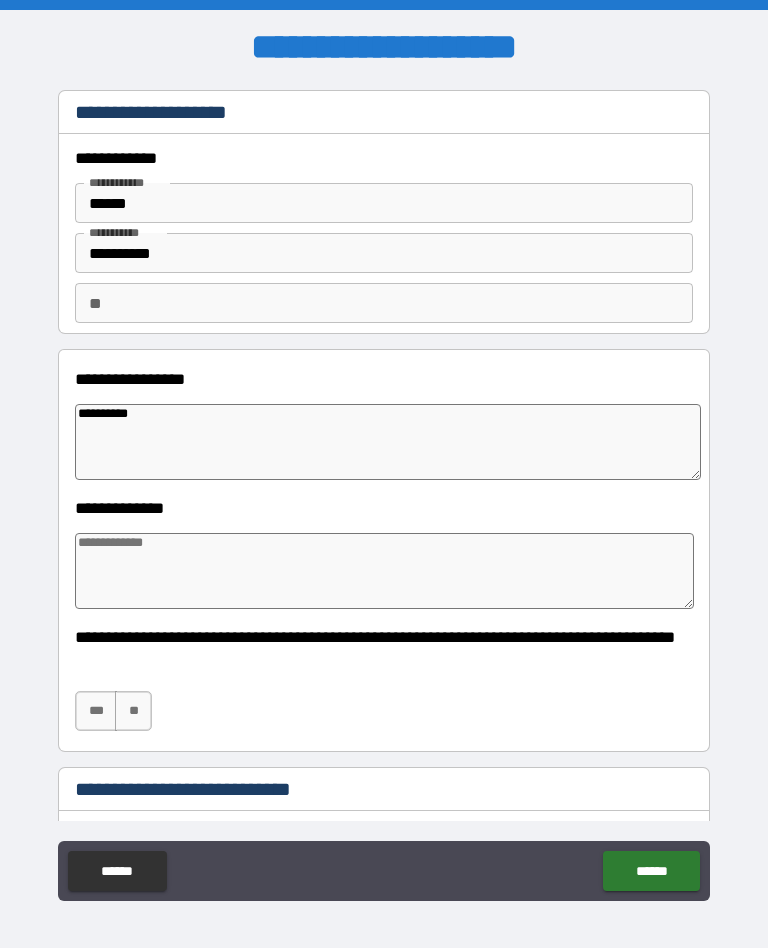 type on "*" 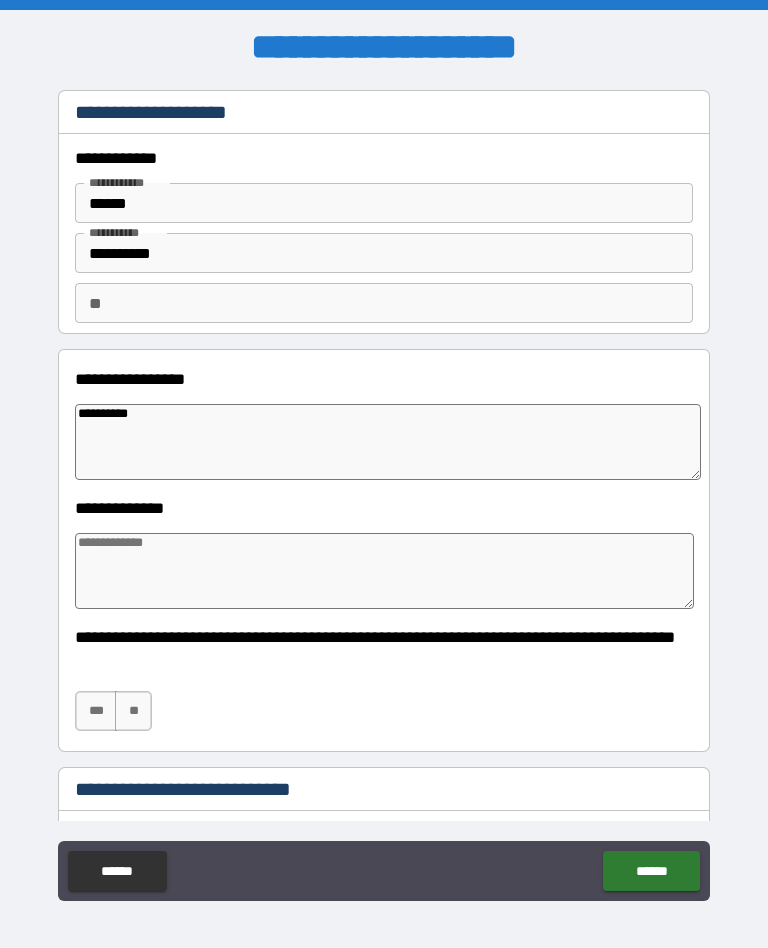type on "**********" 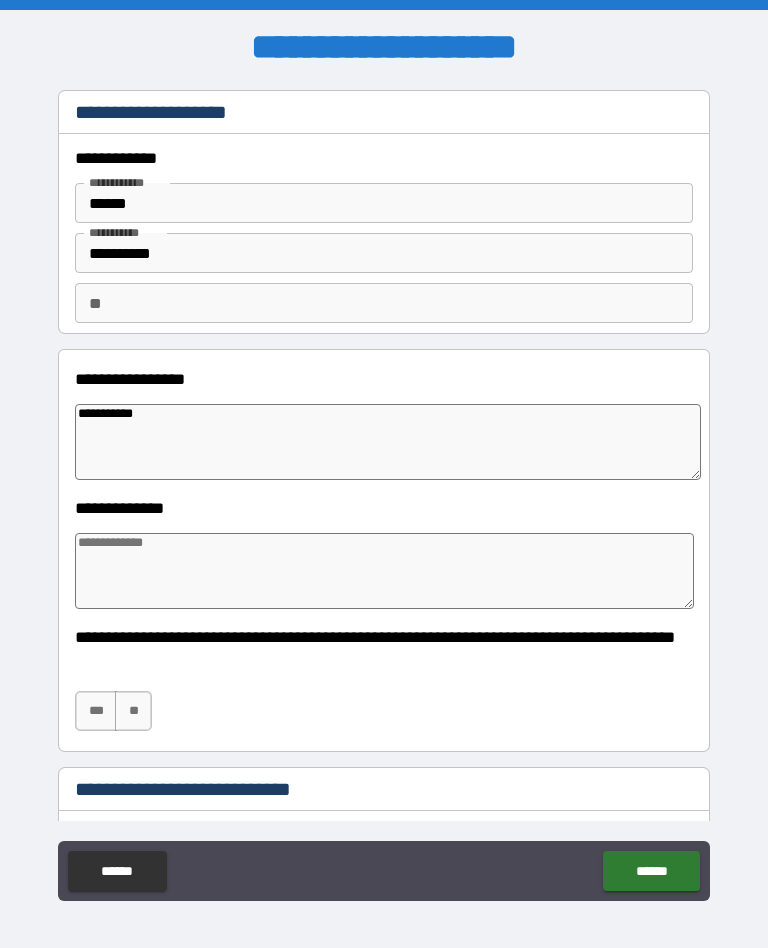 type on "*" 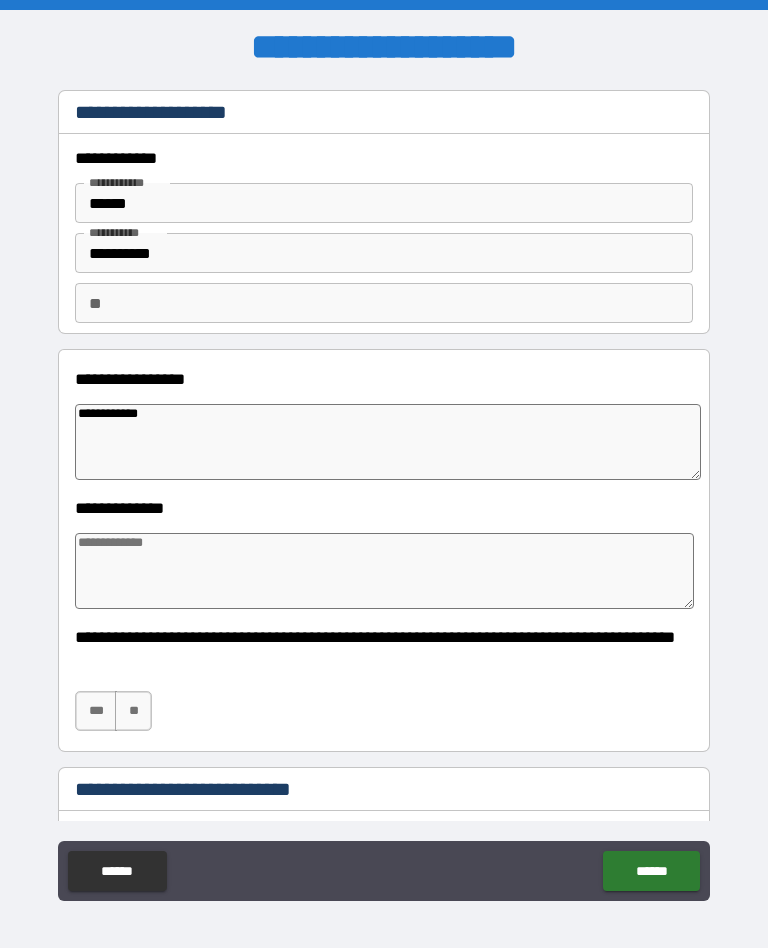 type on "*" 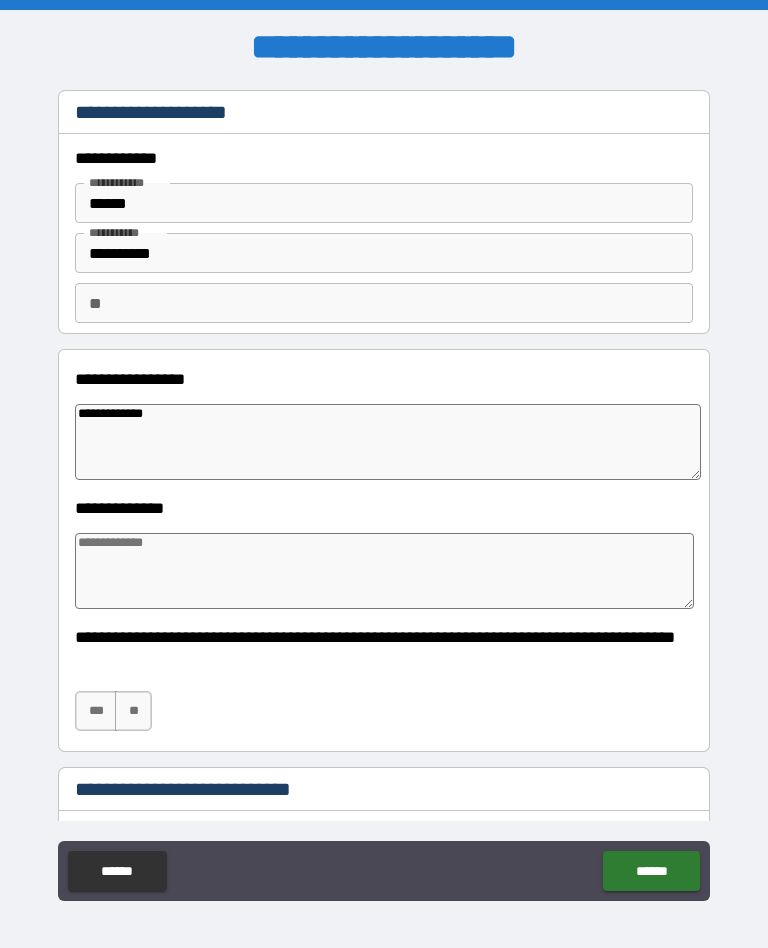 type on "*" 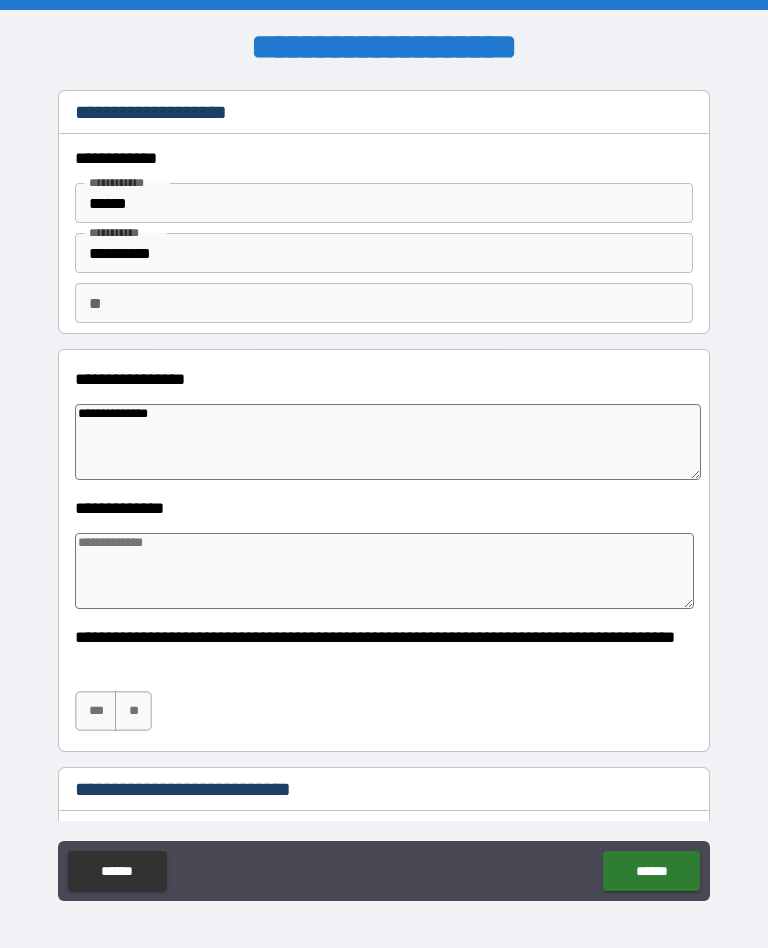 type on "*" 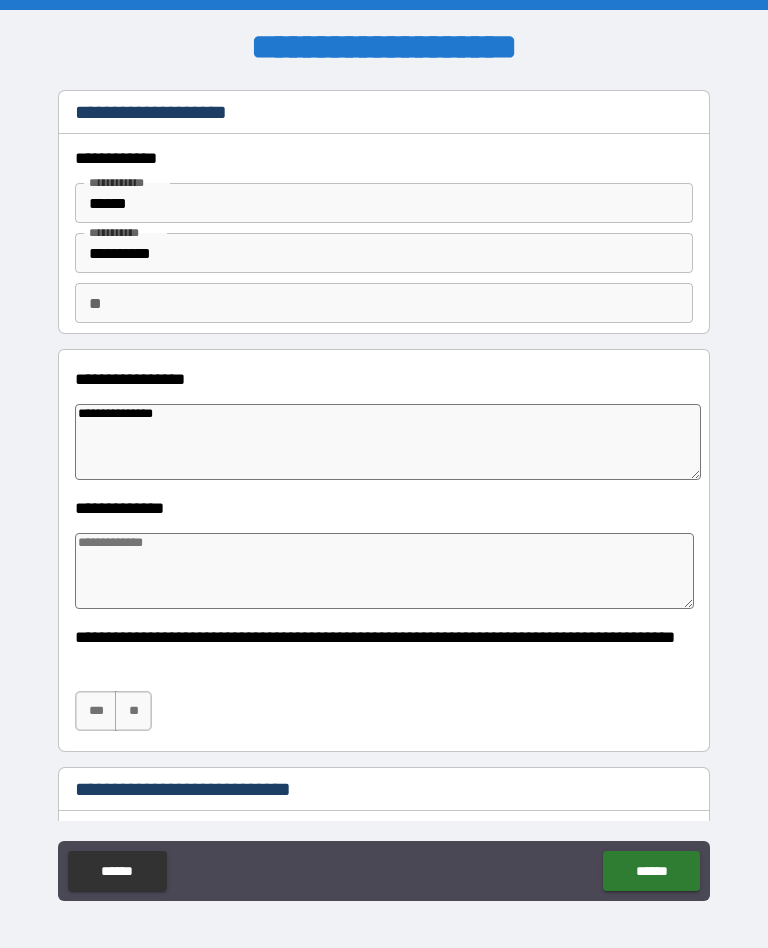 type on "*" 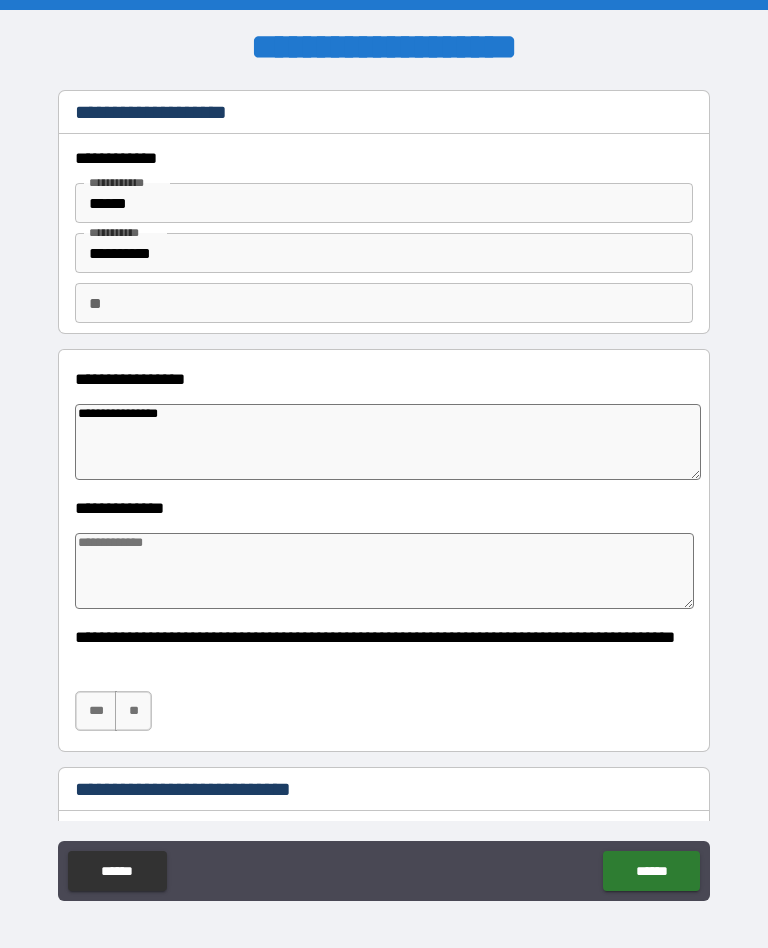 type on "*" 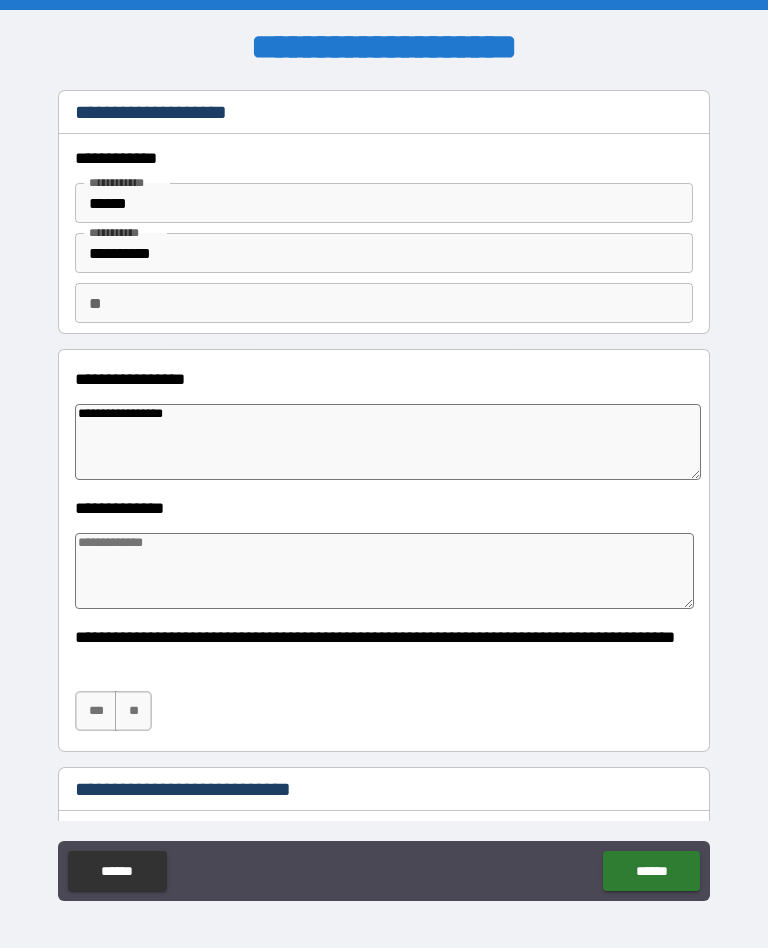 type on "*" 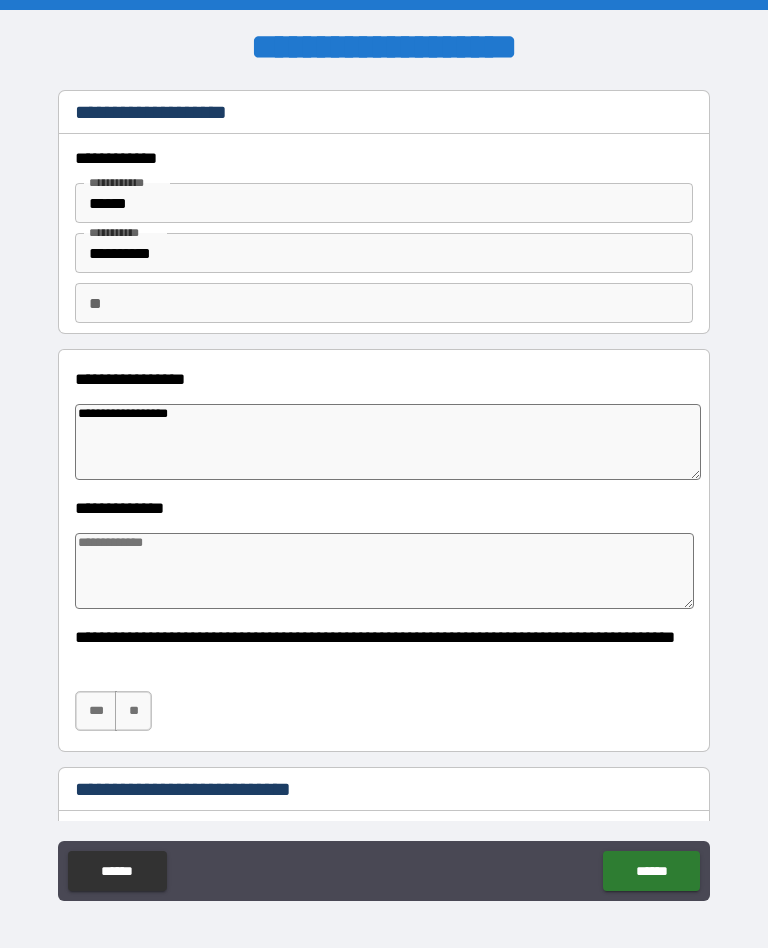 type on "*" 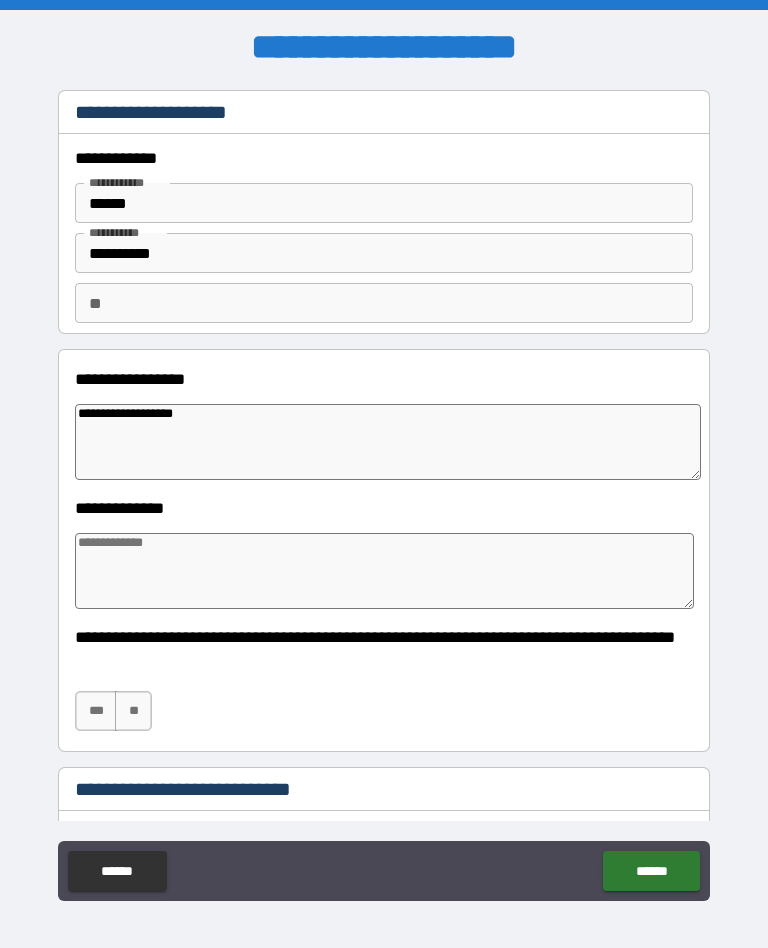 type on "*" 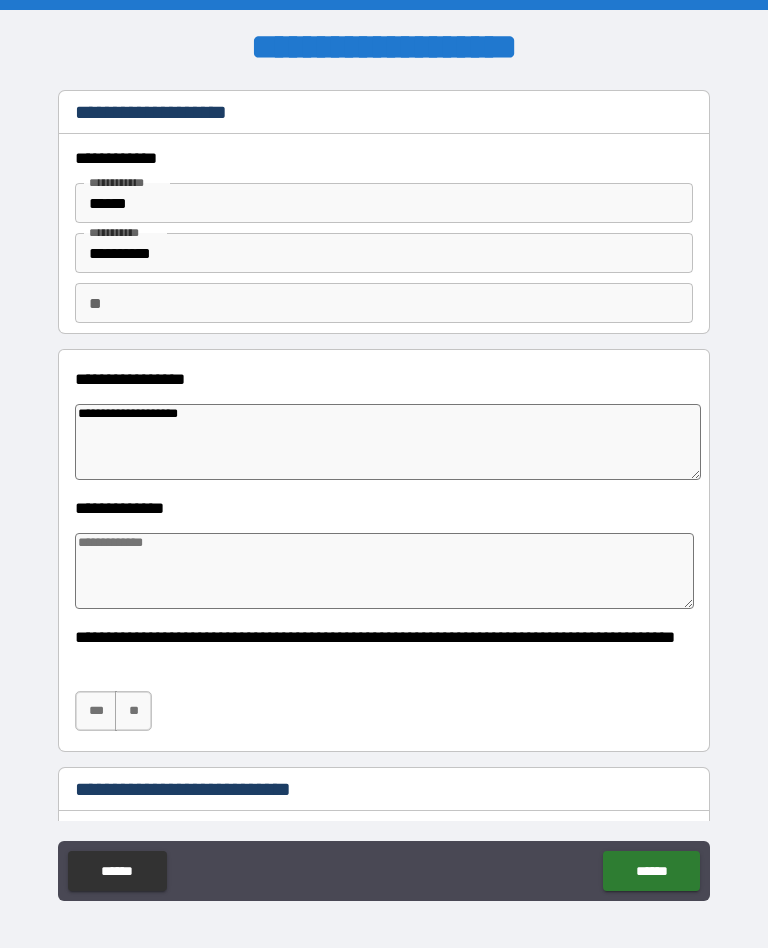 type on "*" 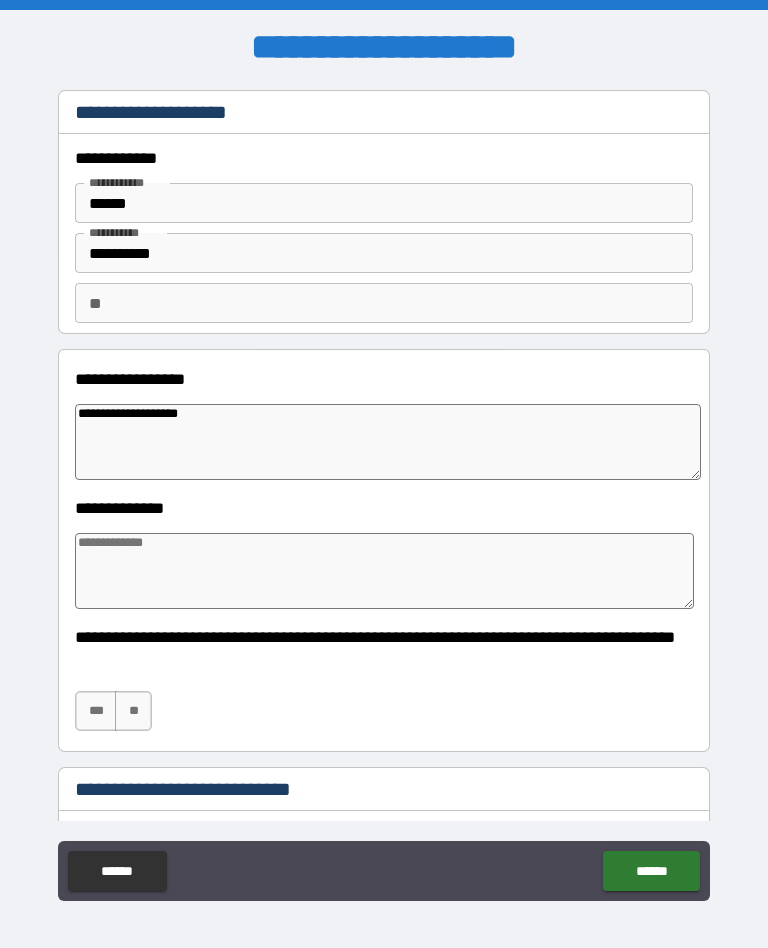 type on "**********" 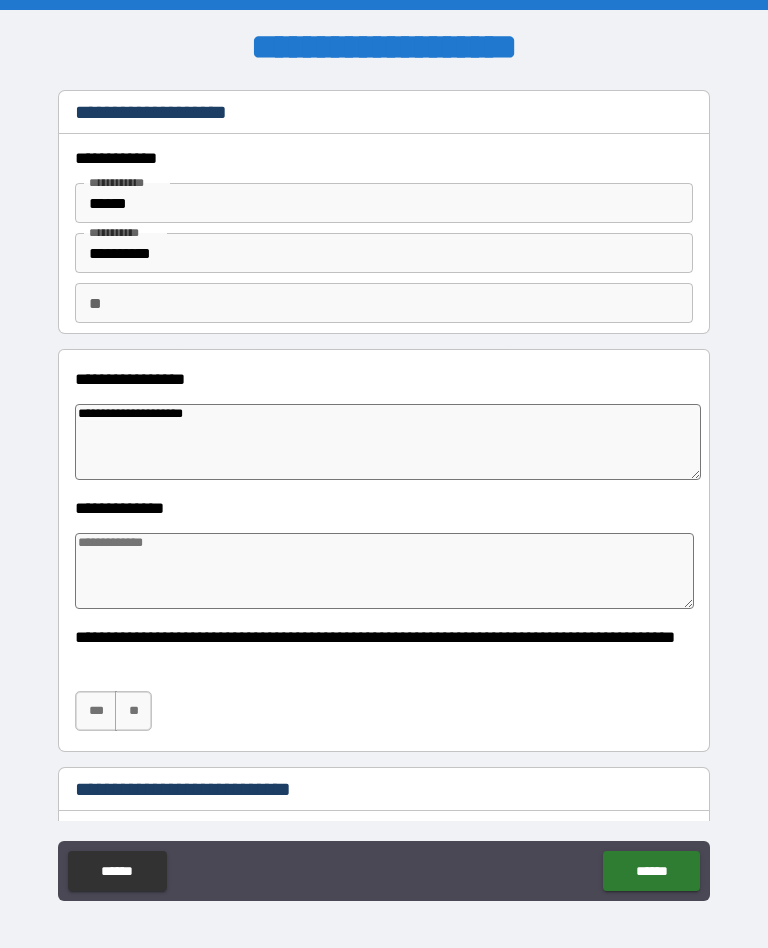 type on "*" 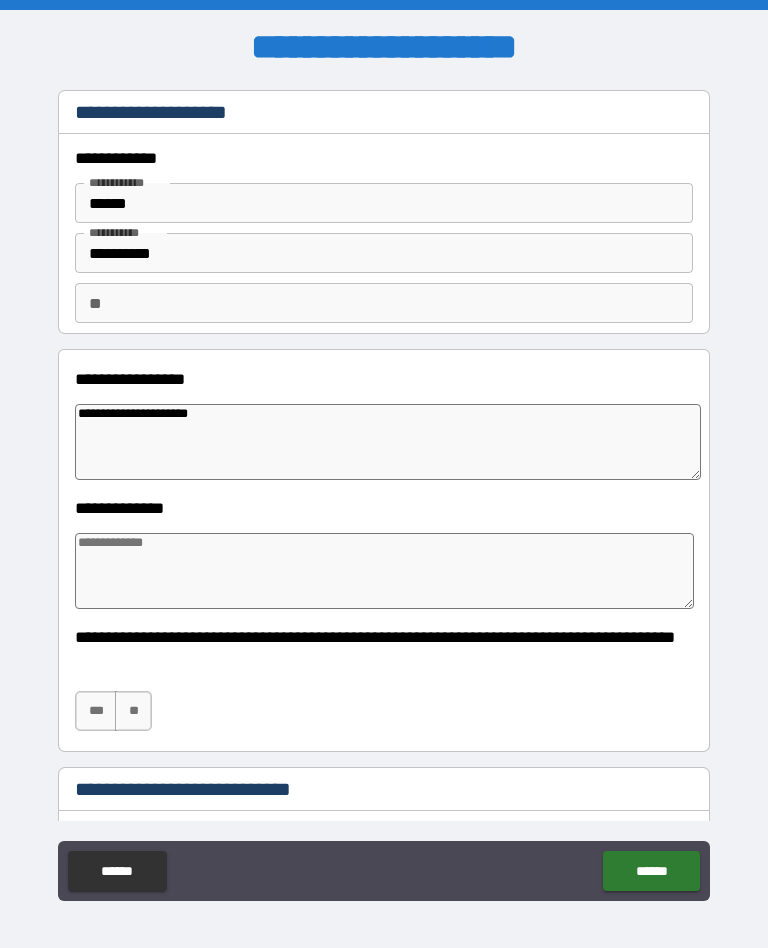 type on "*" 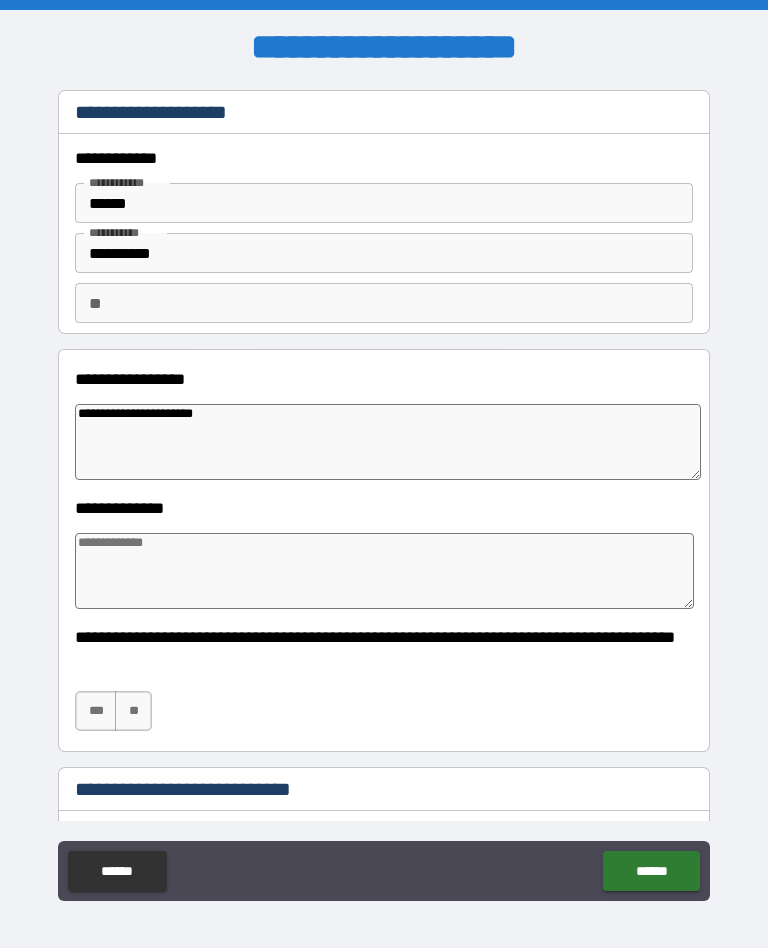 type on "*" 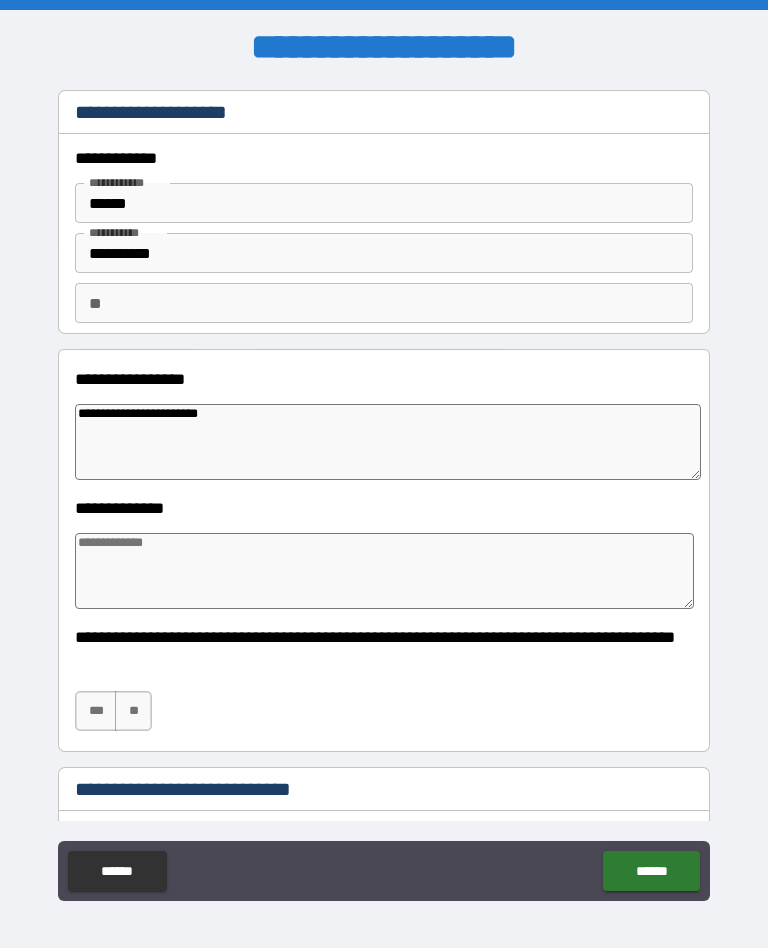 type on "*" 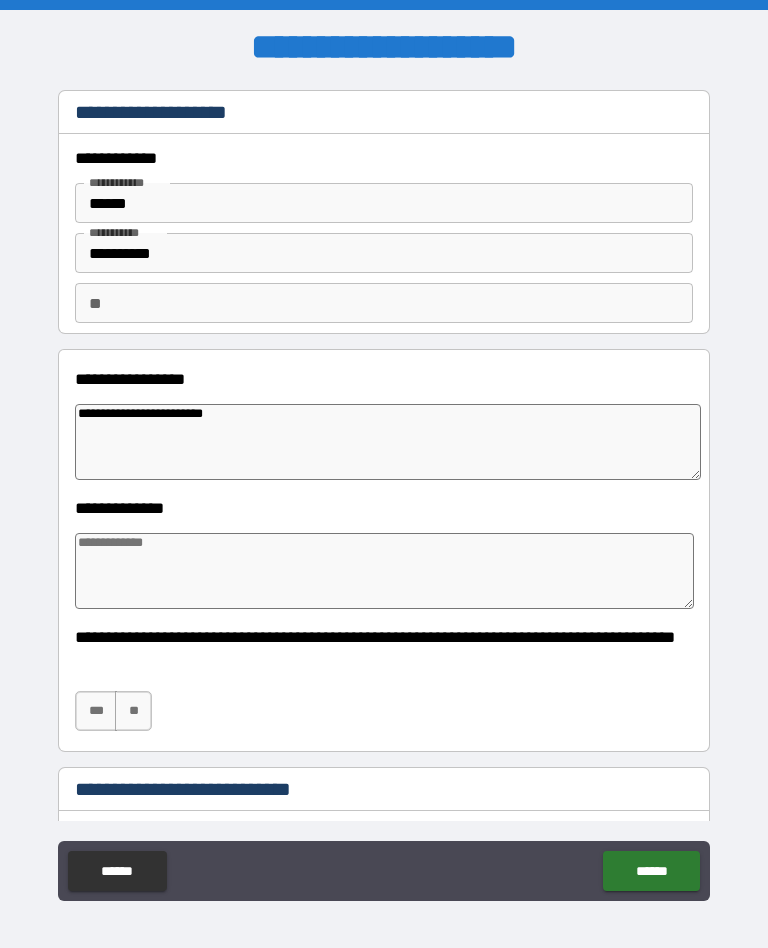type on "*" 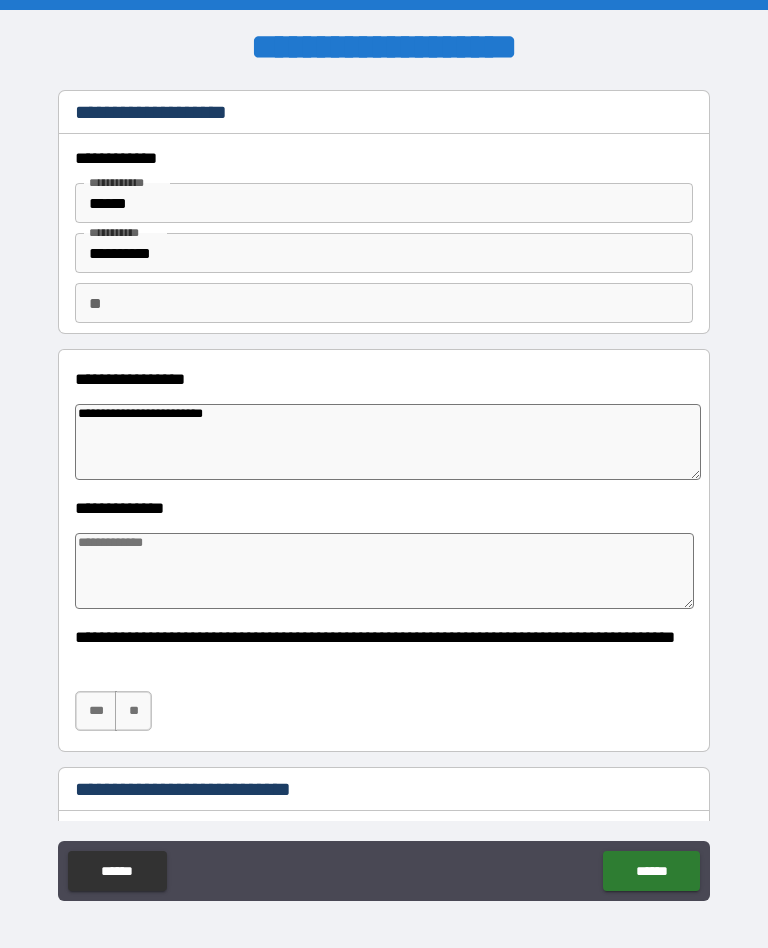 scroll, scrollTop: 3, scrollLeft: 0, axis: vertical 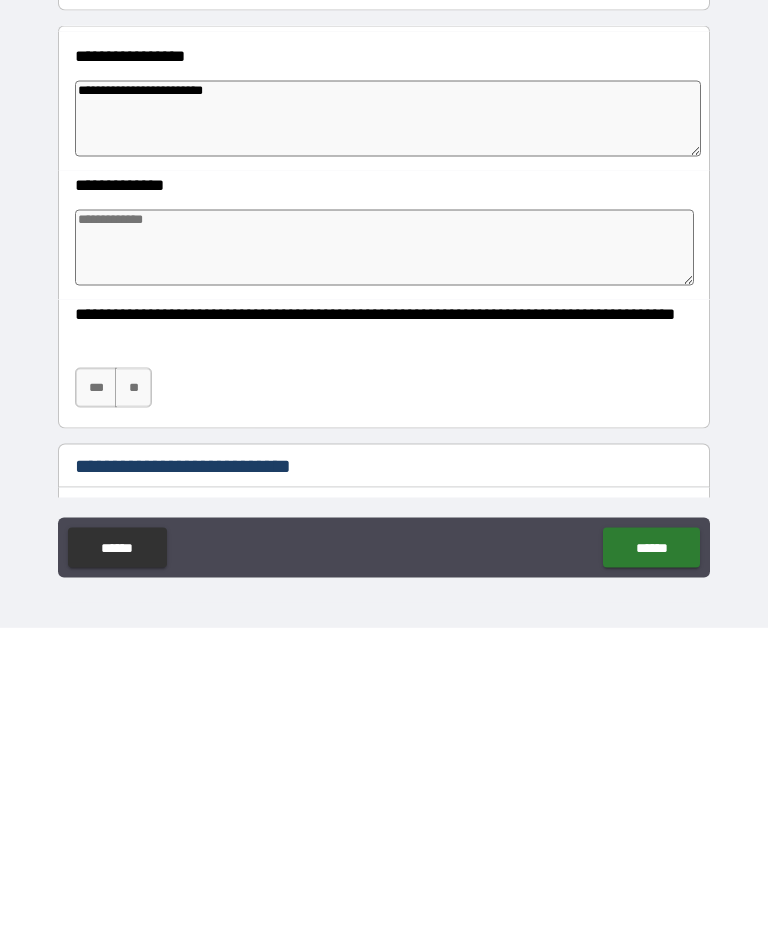 click on "**" at bounding box center (133, 708) 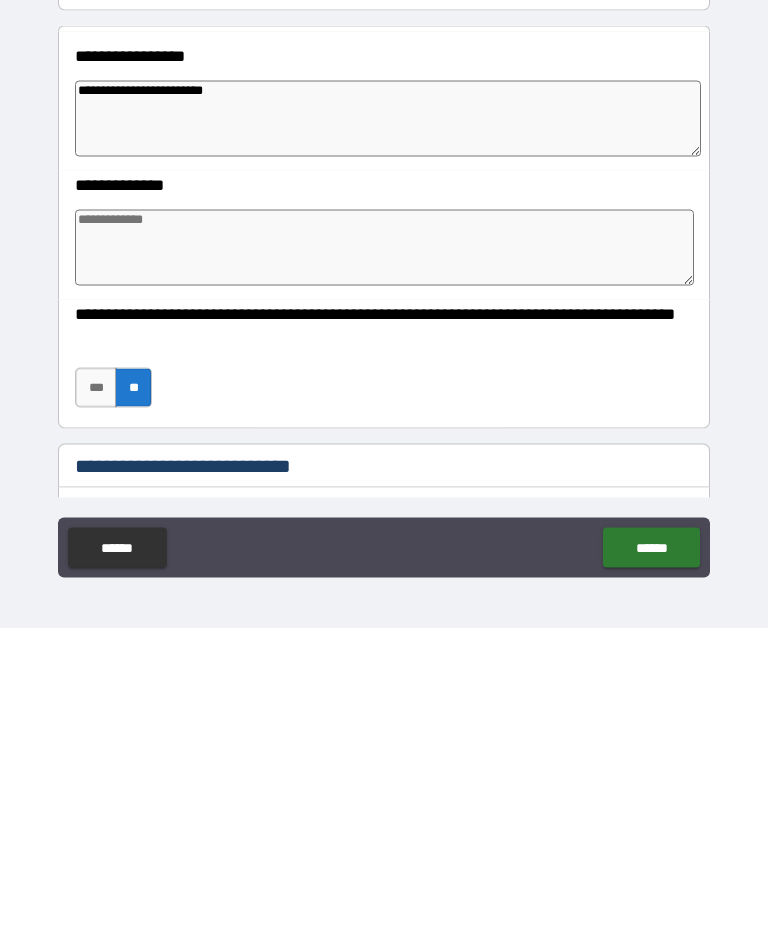 scroll, scrollTop: 33, scrollLeft: 0, axis: vertical 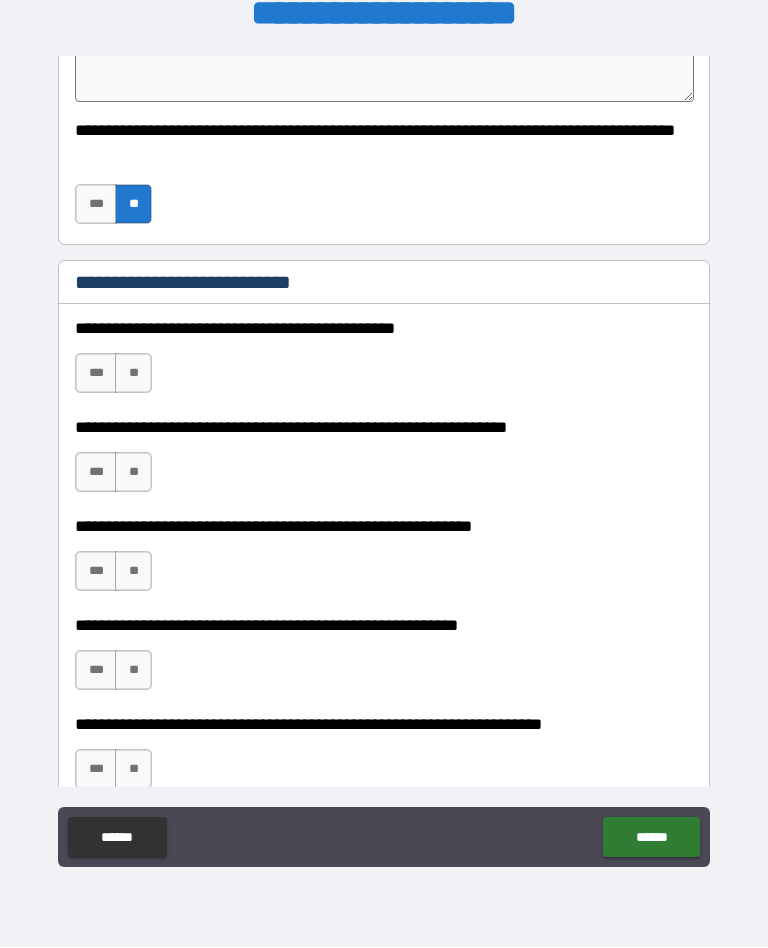 click on "**" at bounding box center (133, 374) 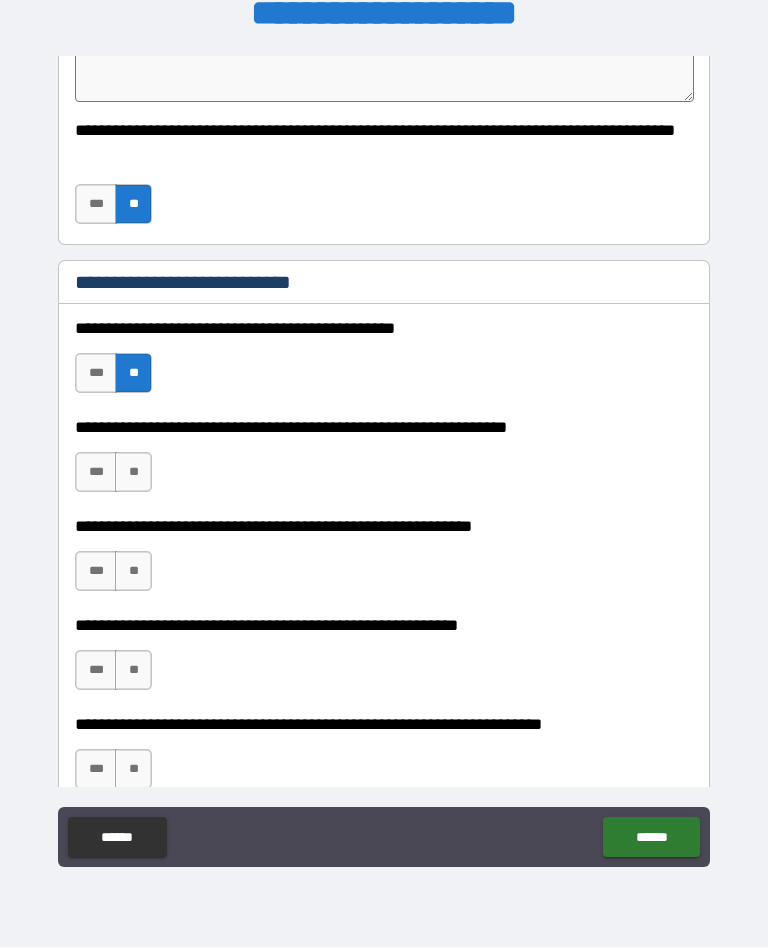 click on "**" at bounding box center [133, 473] 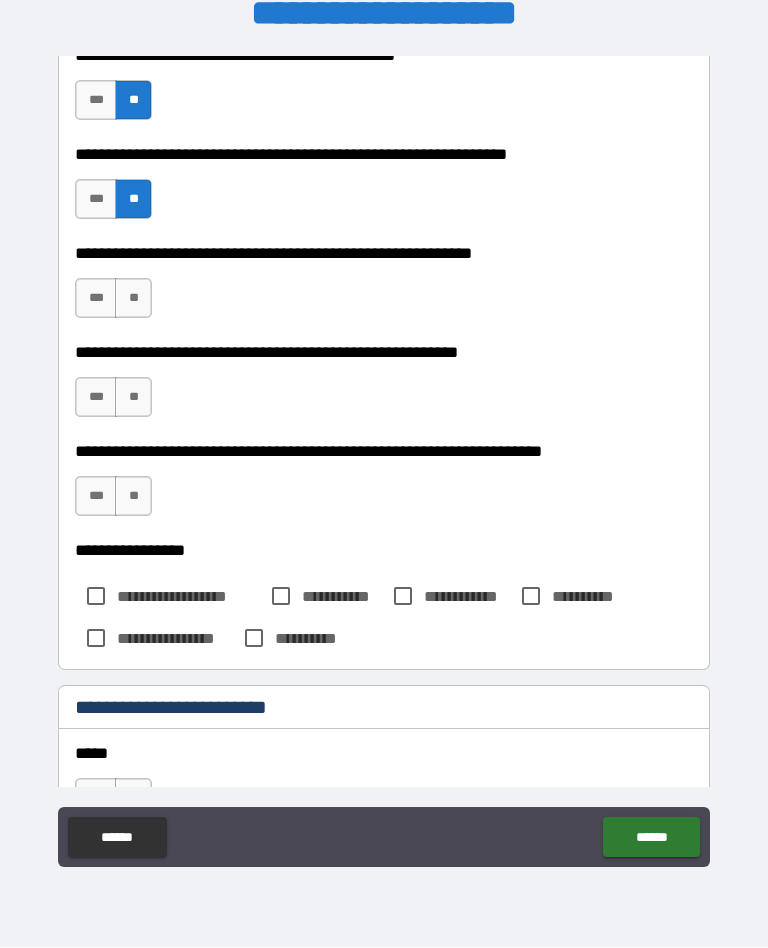 scroll, scrollTop: 765, scrollLeft: 0, axis: vertical 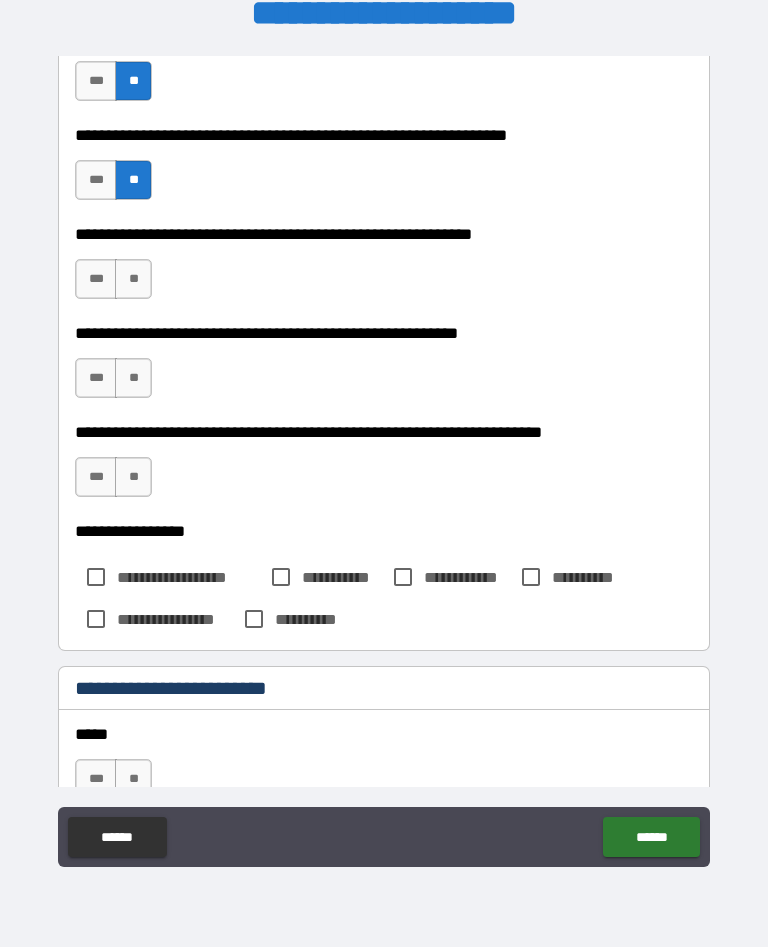 click on "**" at bounding box center (133, 280) 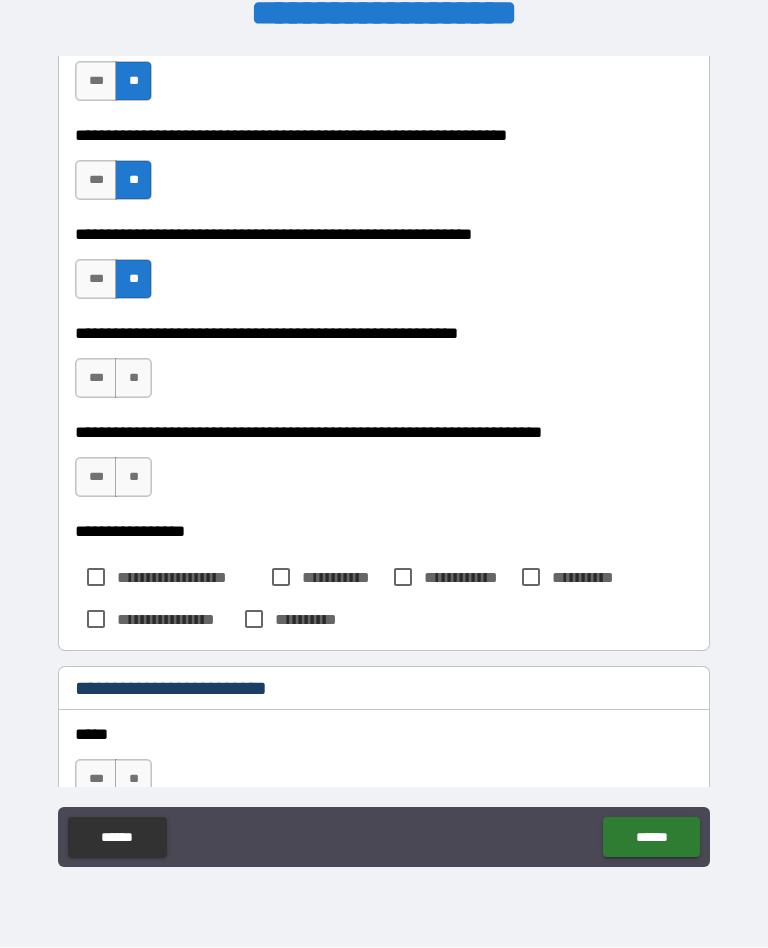 click on "**" at bounding box center [133, 379] 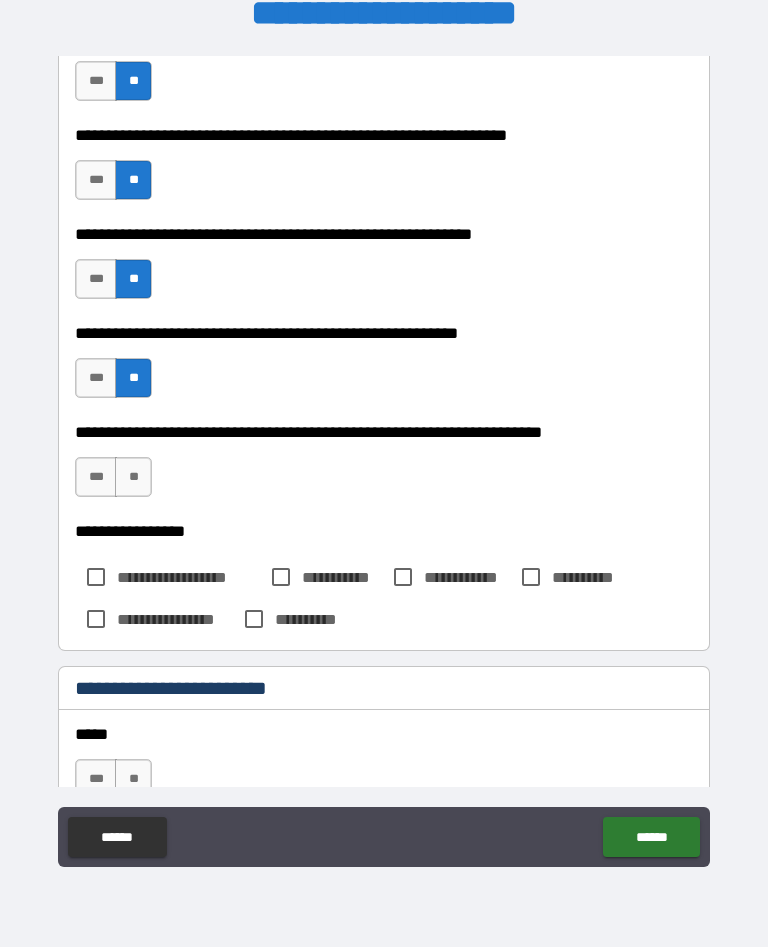 click on "**" at bounding box center [133, 478] 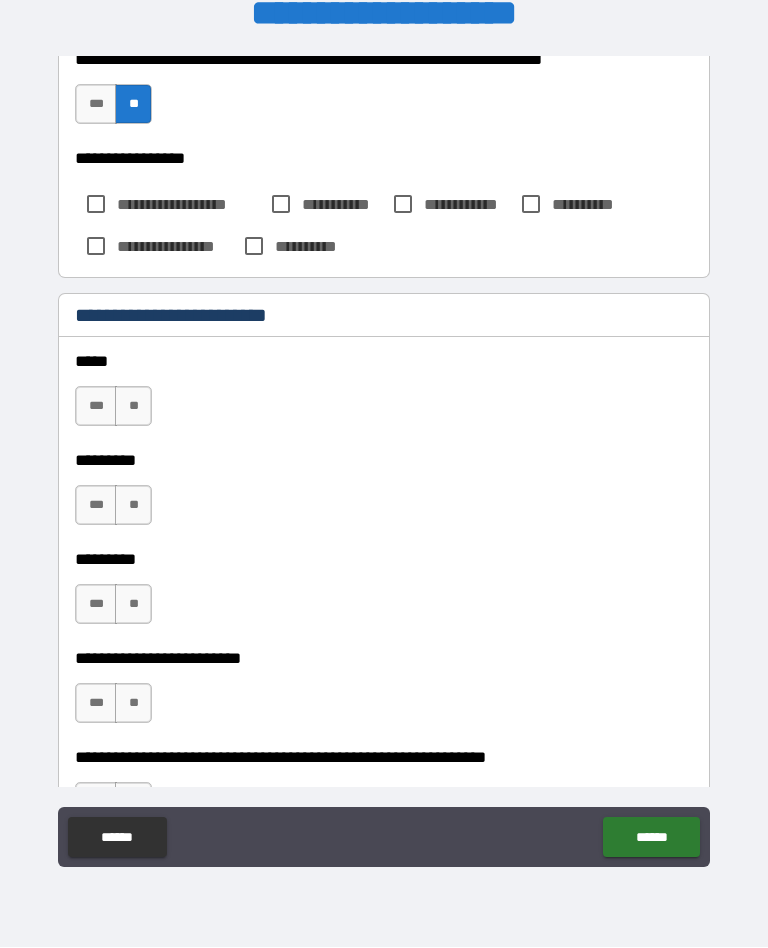 scroll, scrollTop: 1143, scrollLeft: 0, axis: vertical 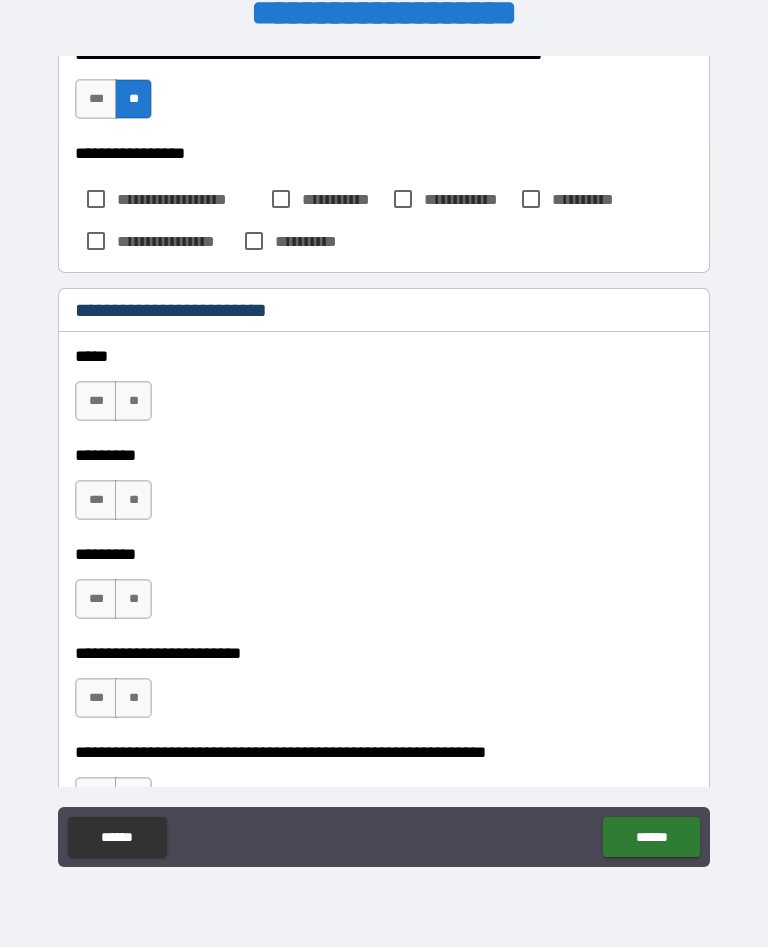 click on "***" at bounding box center [96, 402] 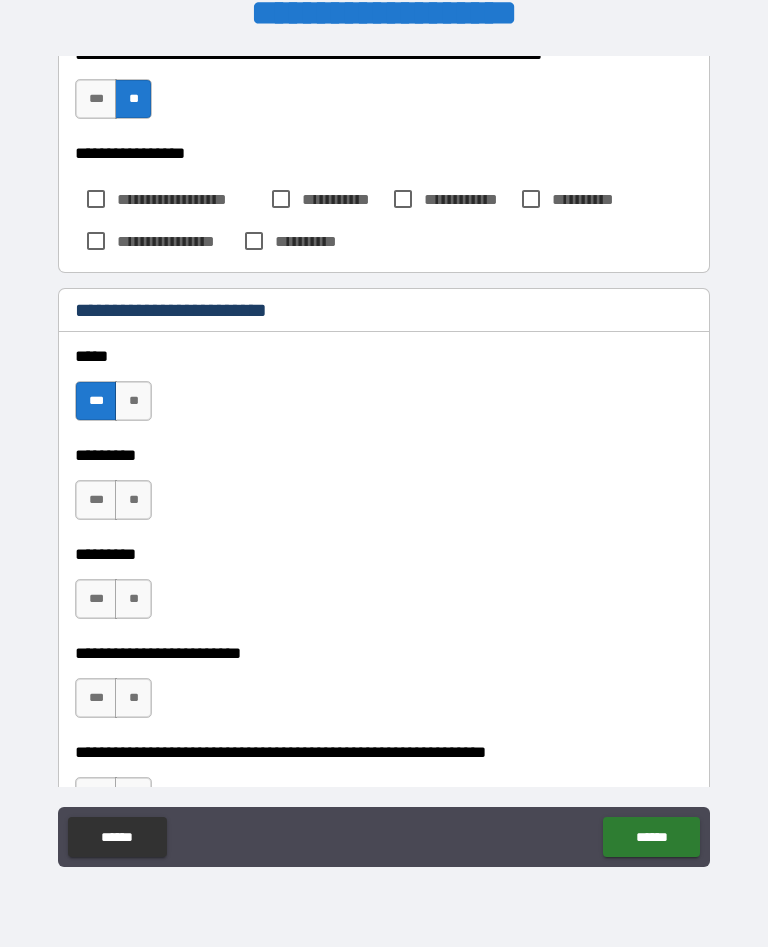 click on "***" at bounding box center [96, 501] 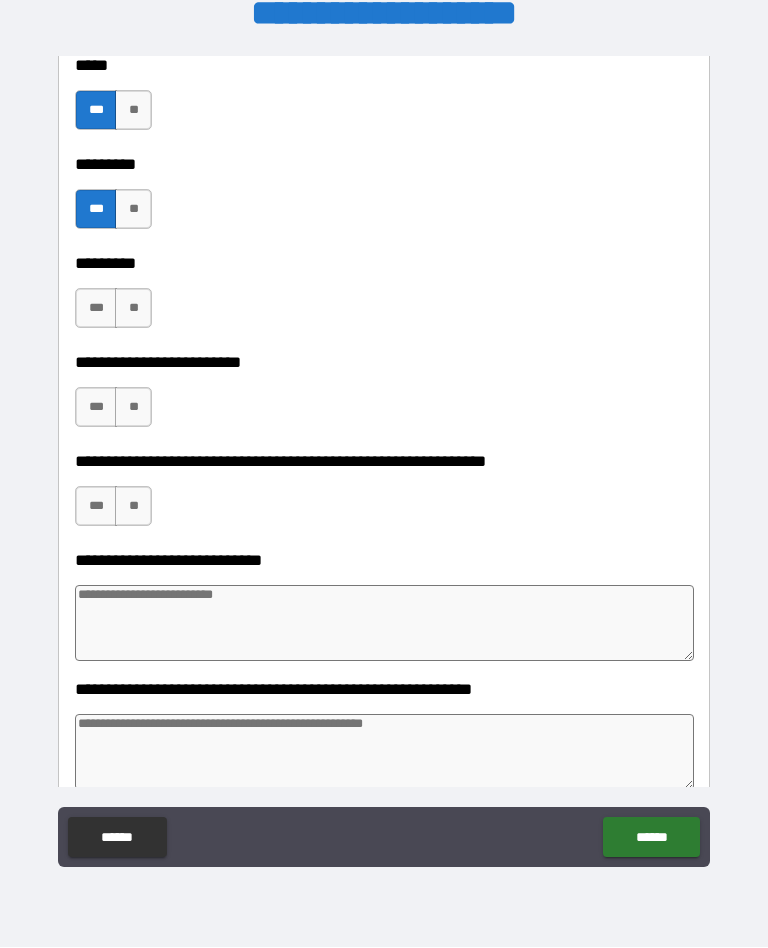 scroll, scrollTop: 1442, scrollLeft: 0, axis: vertical 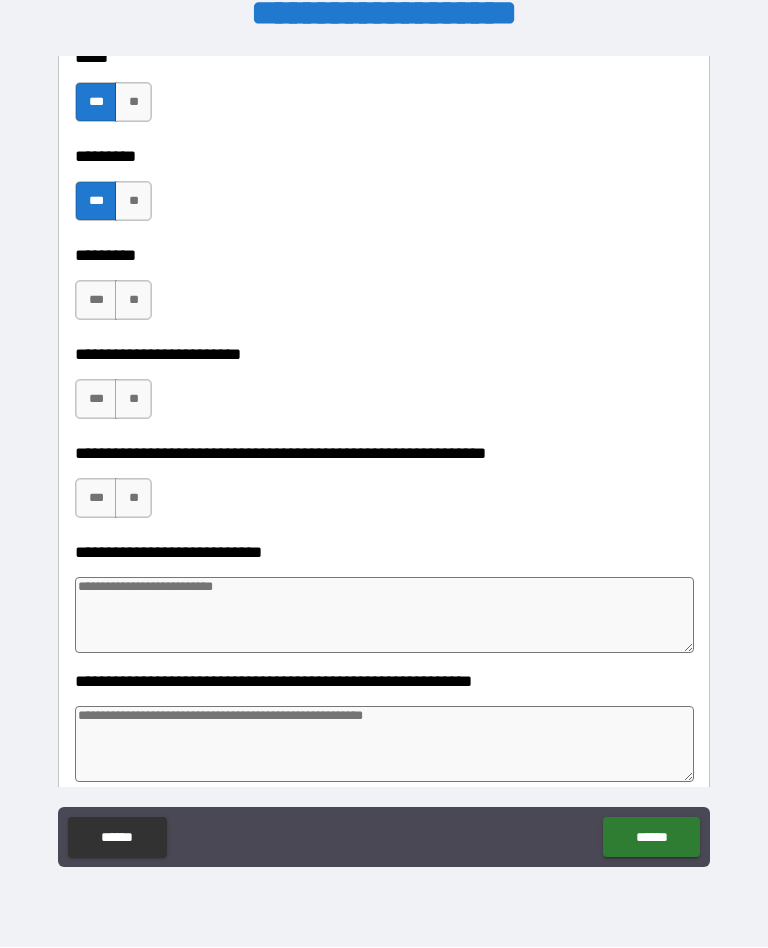 click on "***" at bounding box center [96, 301] 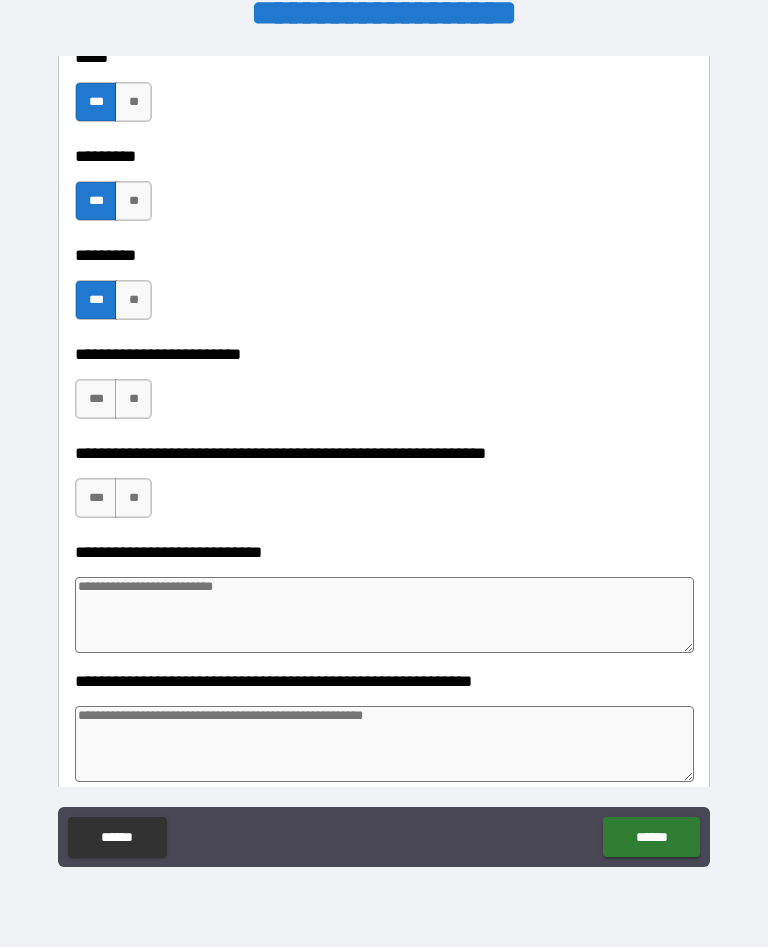 click on "***" at bounding box center [96, 400] 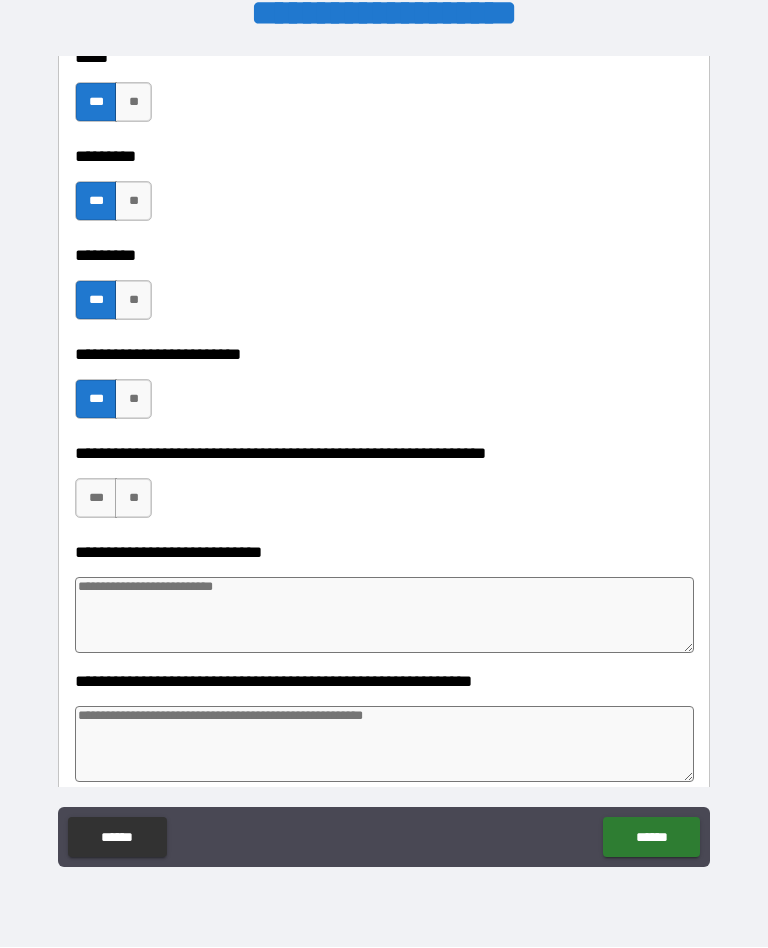 click on "***" at bounding box center [96, 499] 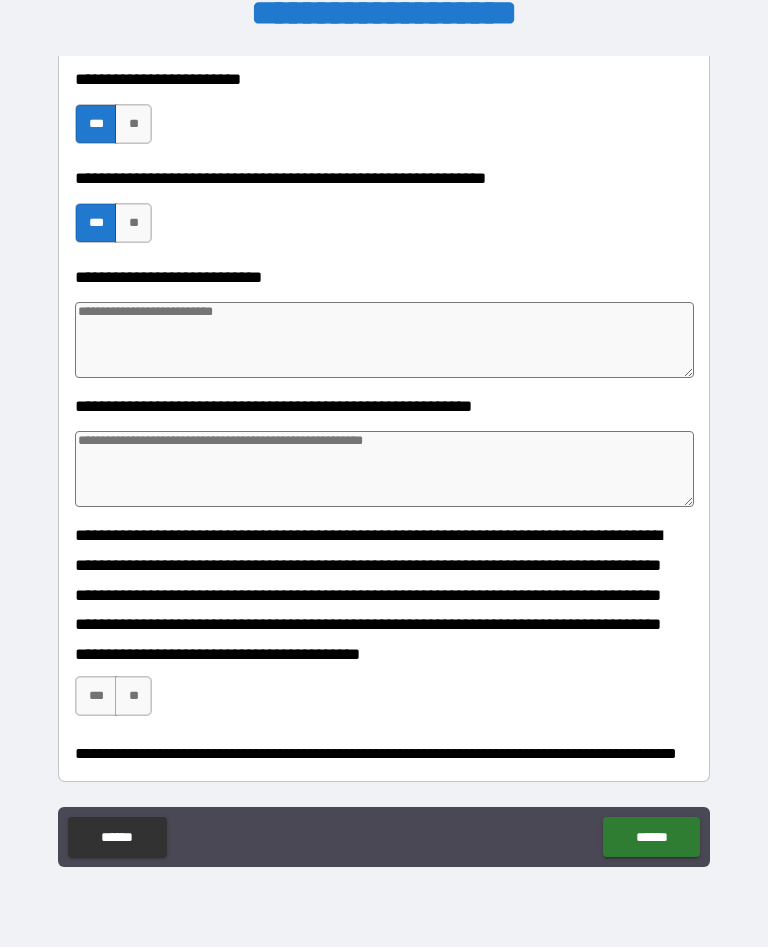 scroll, scrollTop: 1738, scrollLeft: 0, axis: vertical 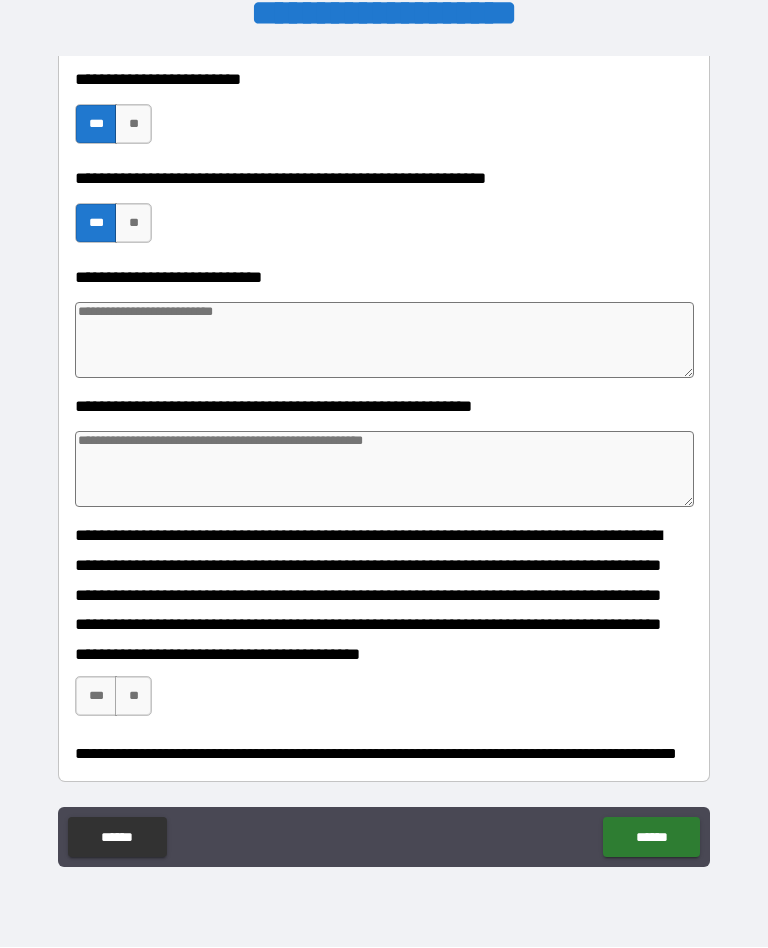 click on "***" at bounding box center [96, 697] 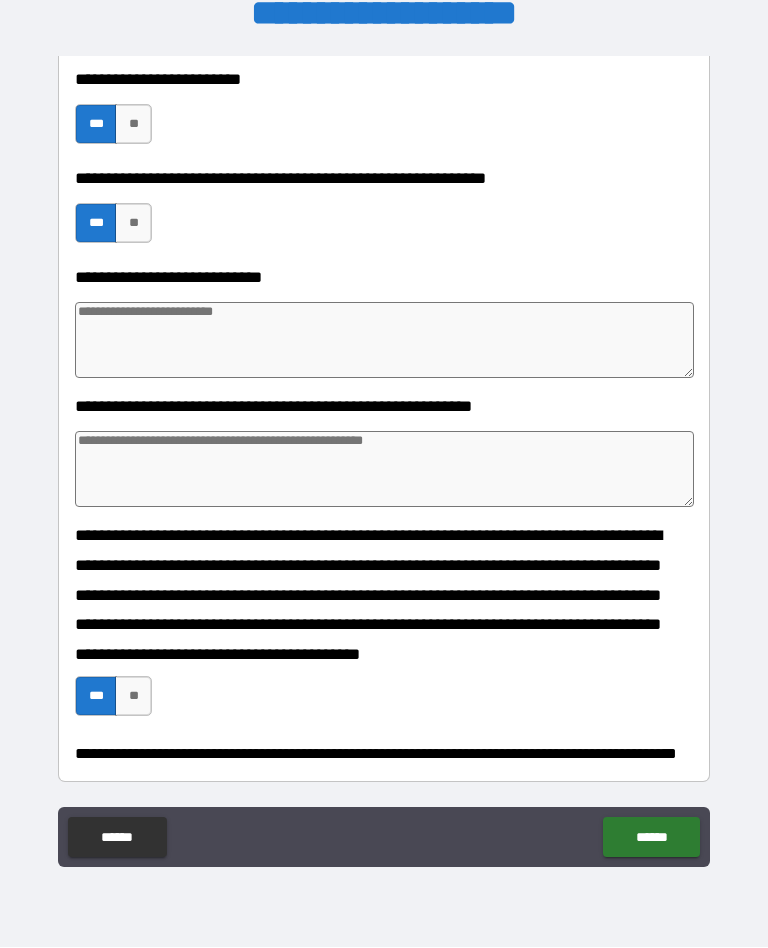 click on "******" at bounding box center (651, 838) 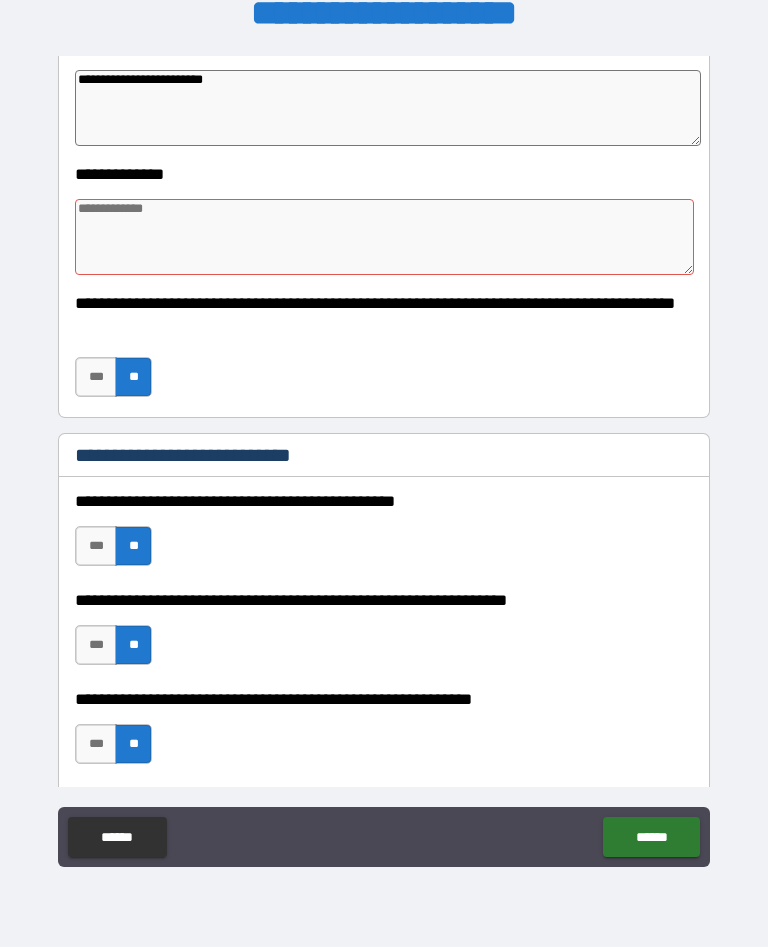 scroll, scrollTop: 252, scrollLeft: 0, axis: vertical 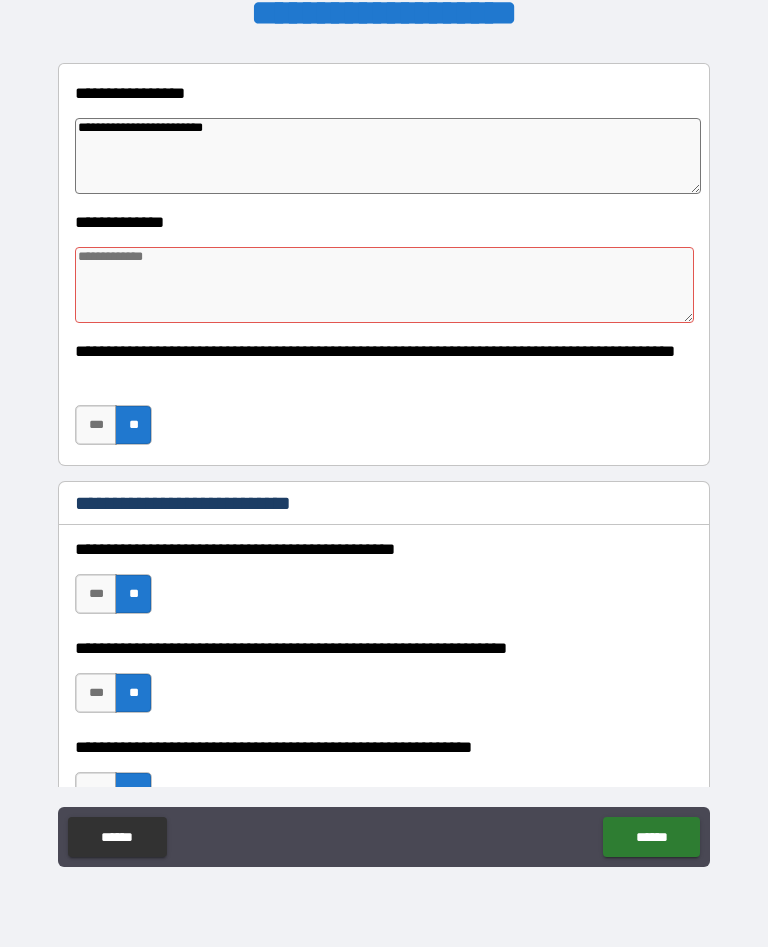 click at bounding box center (384, 286) 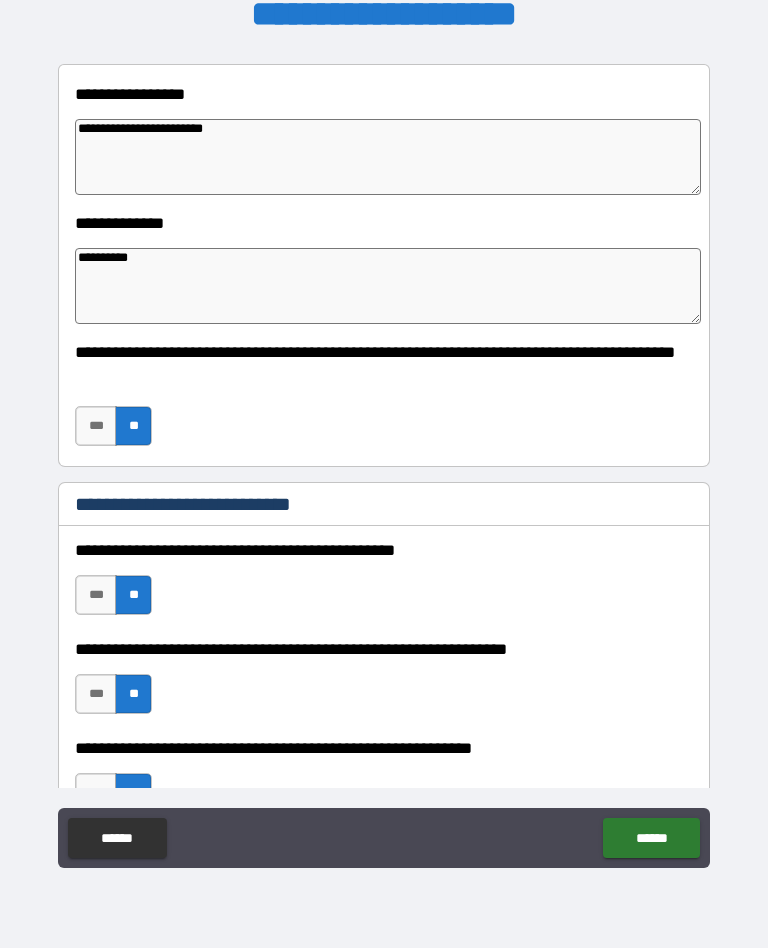 click on "**********" at bounding box center [388, 157] 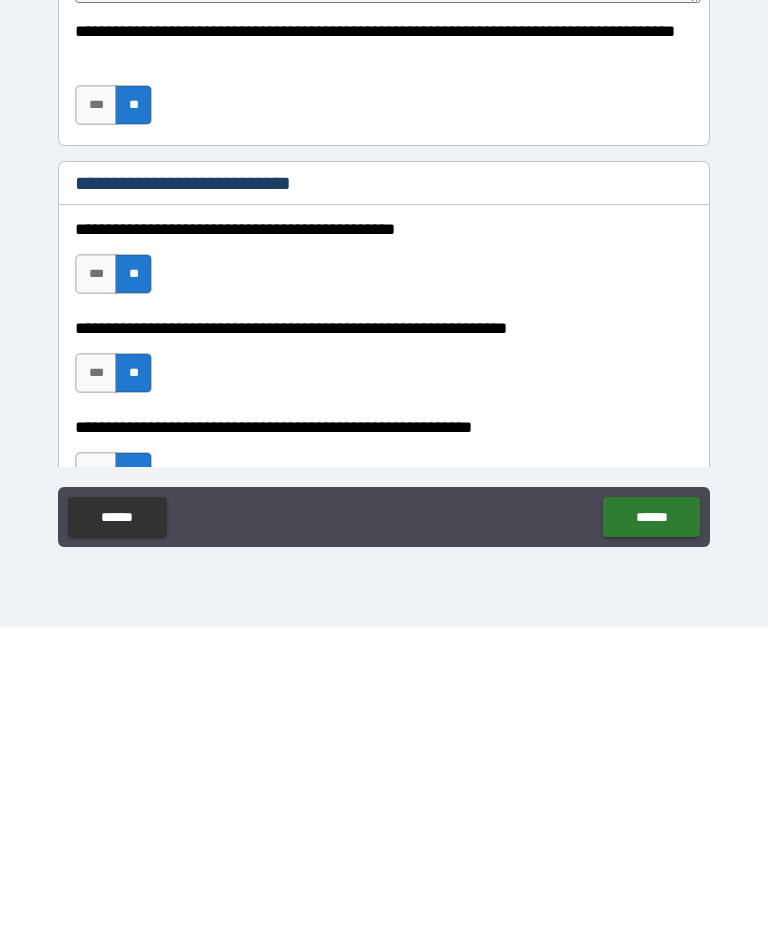click on "******" at bounding box center (651, 838) 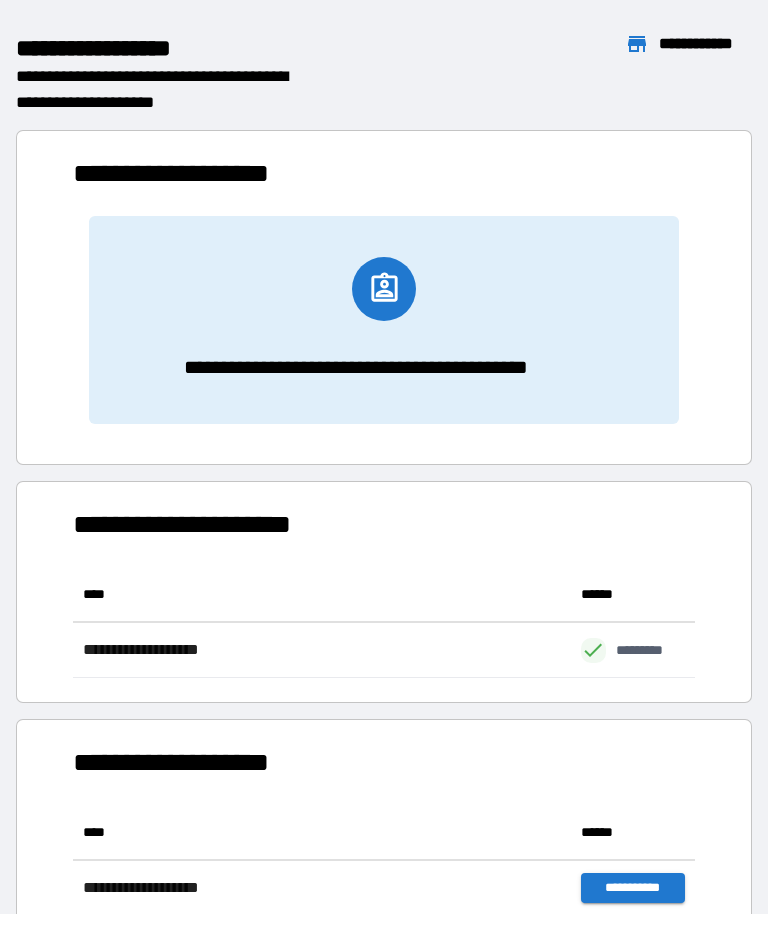 scroll, scrollTop: 1, scrollLeft: 1, axis: both 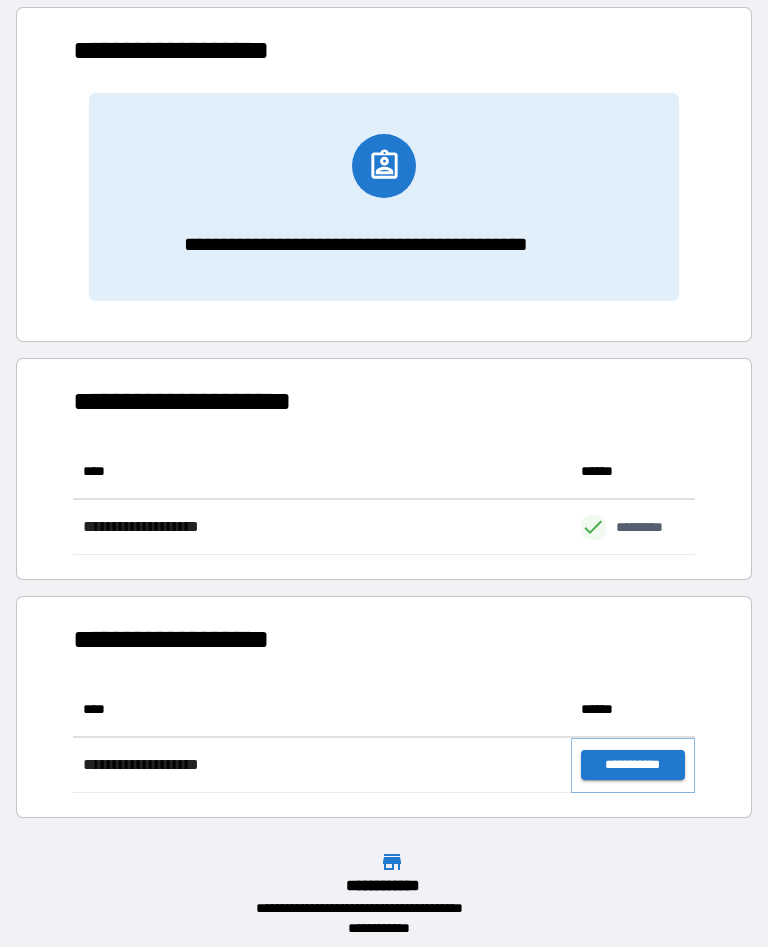 click on "**********" at bounding box center [633, 766] 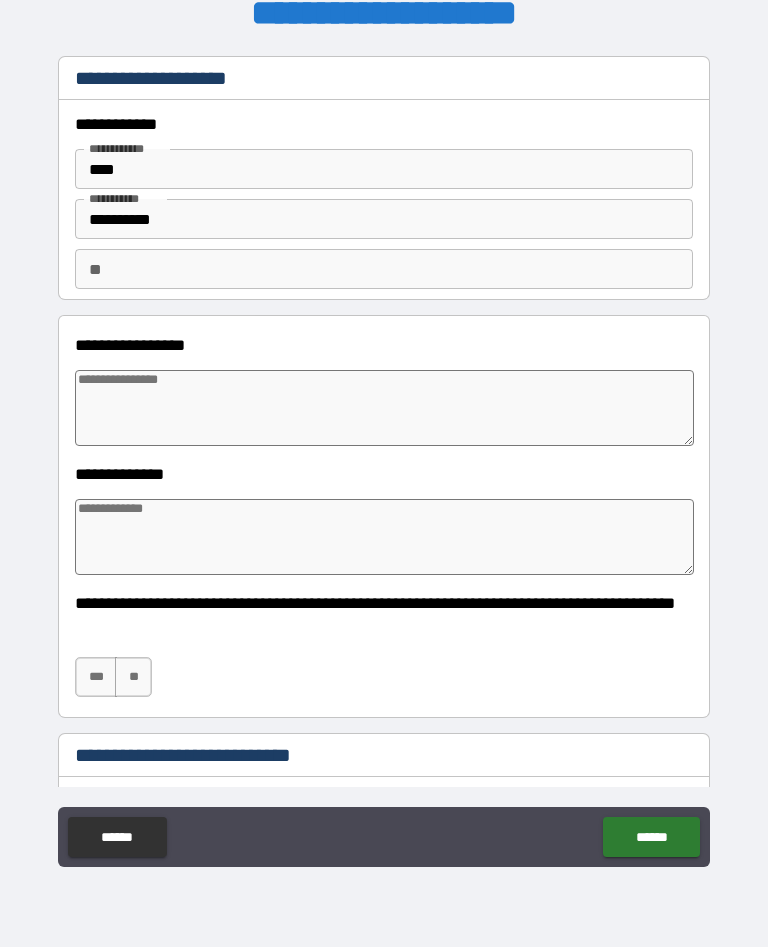 click at bounding box center [384, 409] 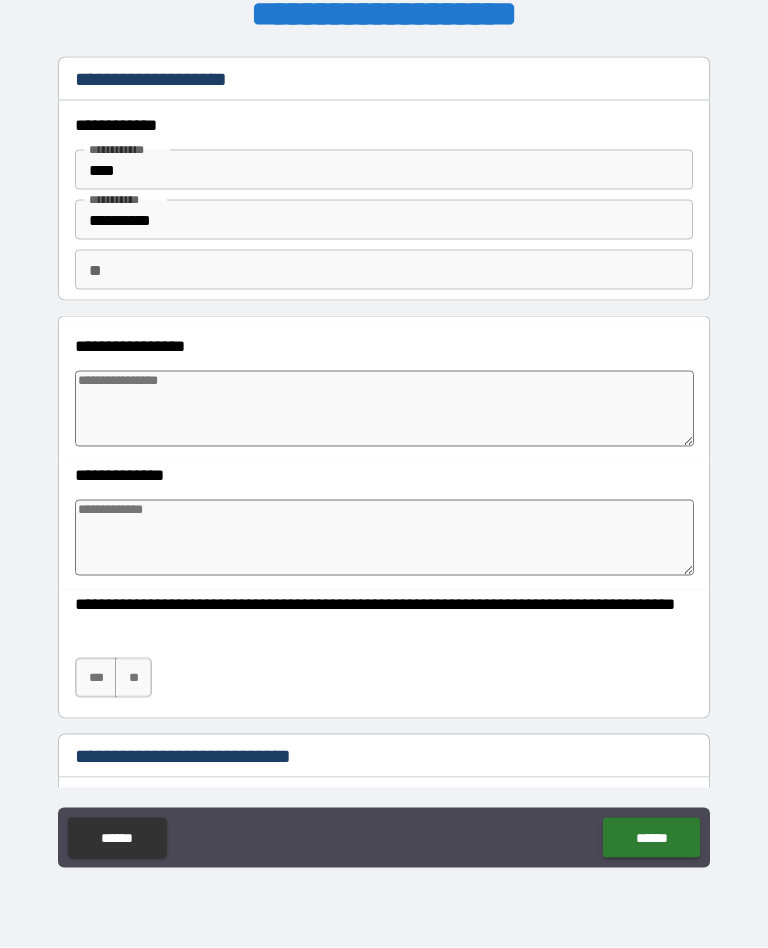 click at bounding box center [384, 409] 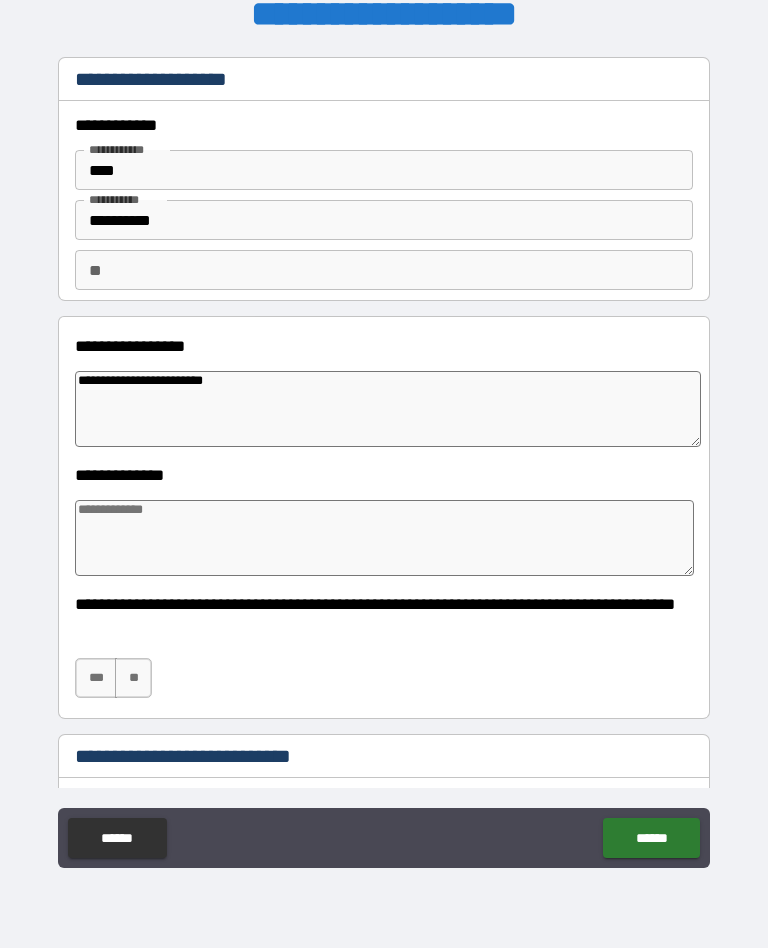click at bounding box center (384, 538) 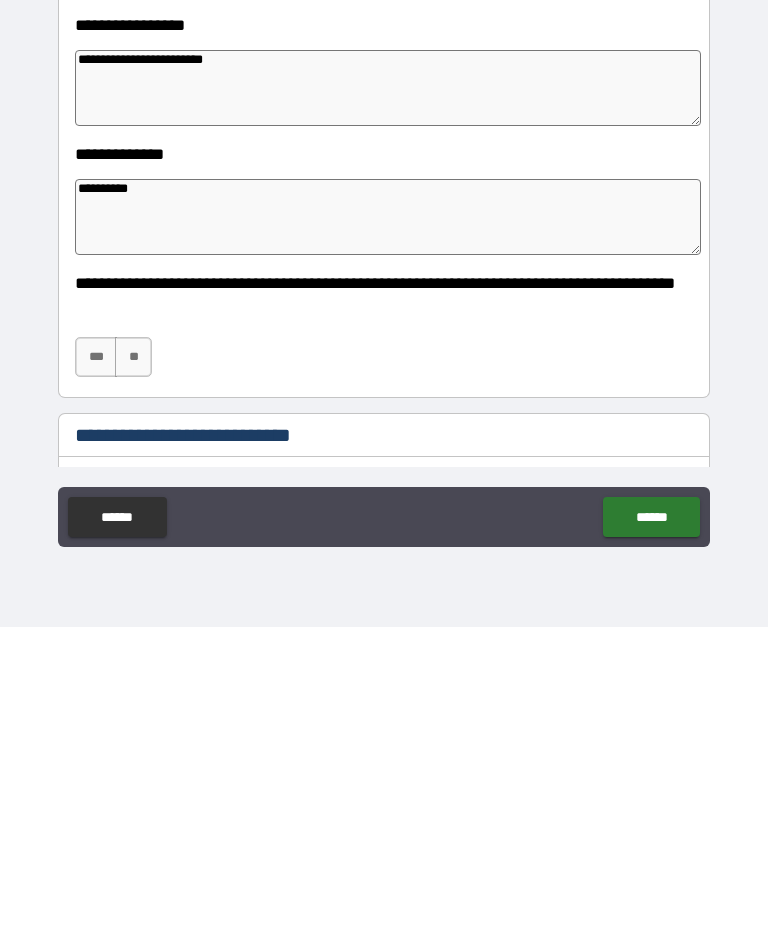 click on "**" at bounding box center [133, 678] 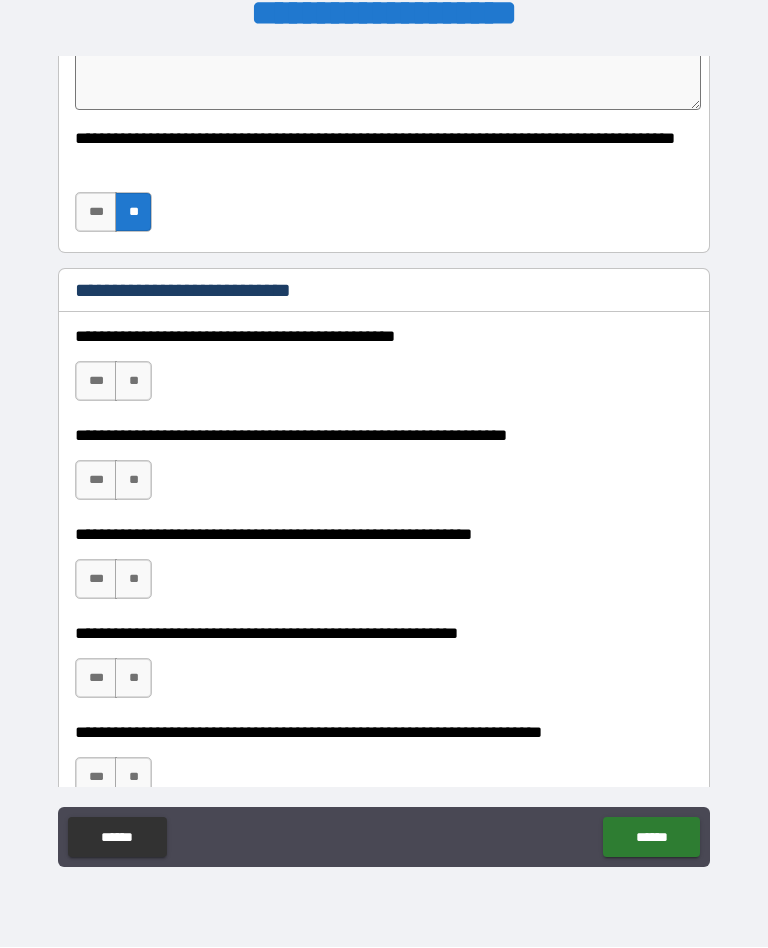 scroll, scrollTop: 533, scrollLeft: 0, axis: vertical 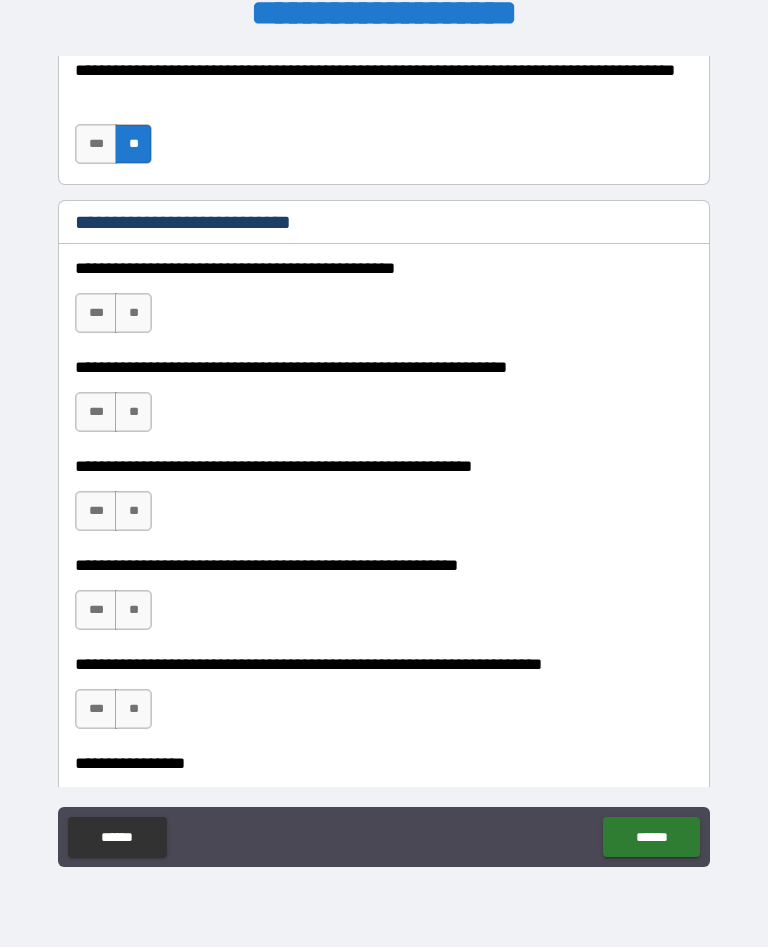 click on "**" at bounding box center (133, 314) 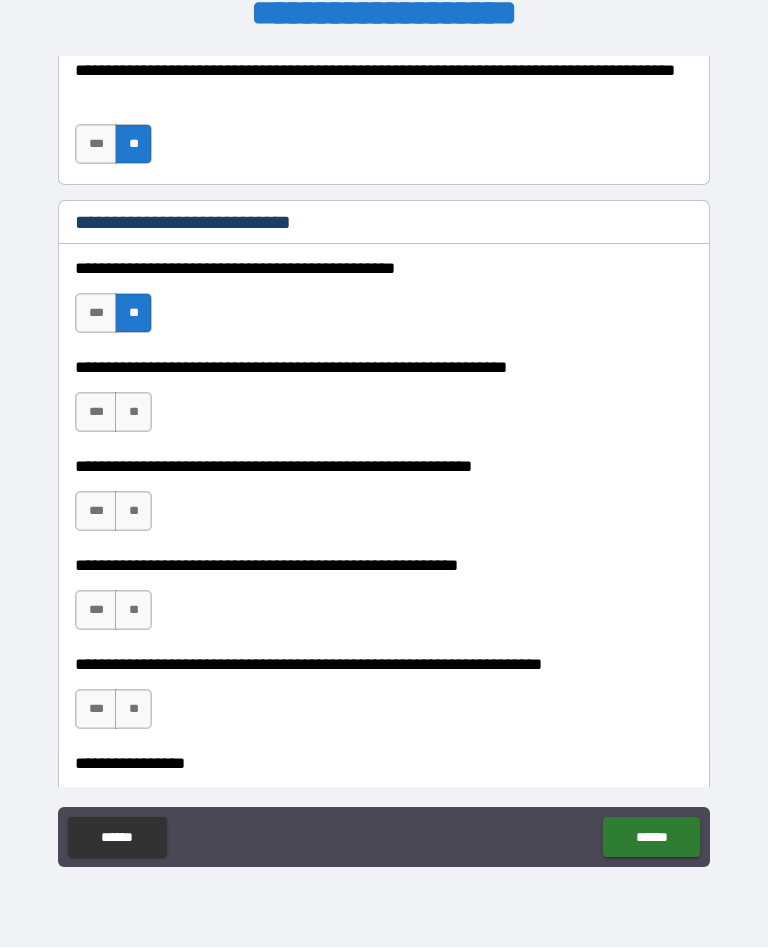 click on "**" at bounding box center [133, 413] 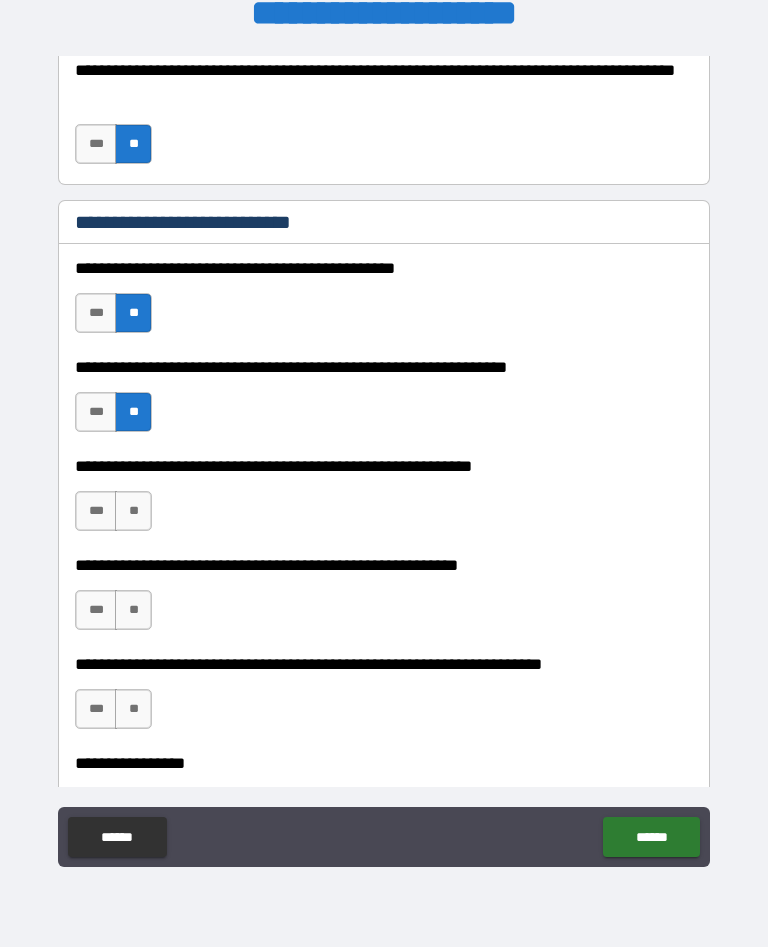 click on "**" at bounding box center [133, 512] 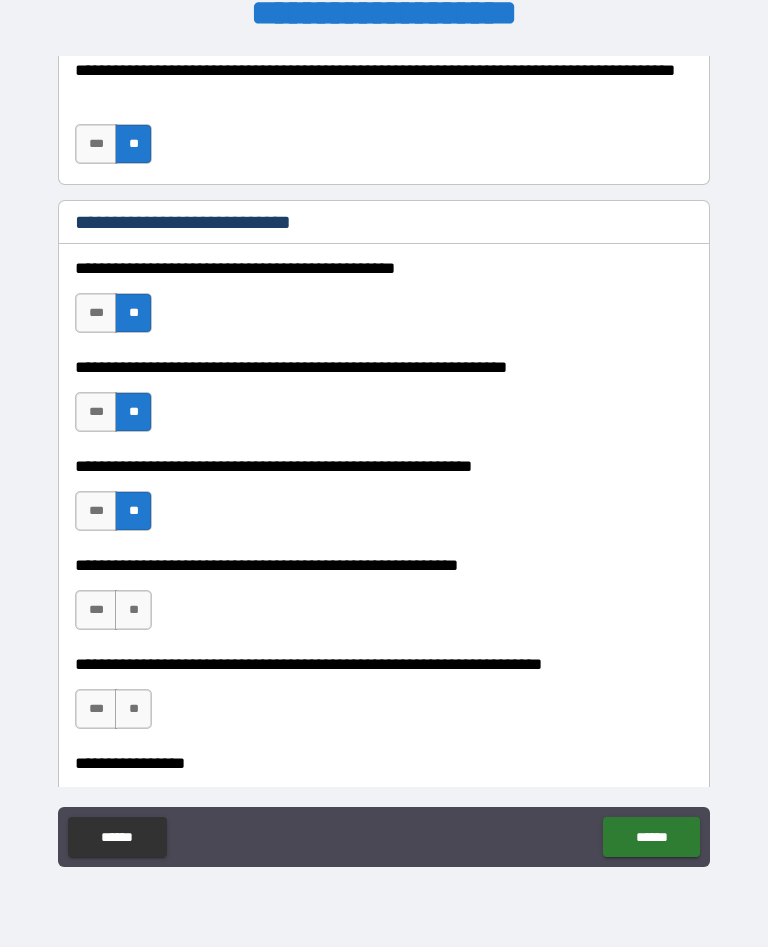 click on "**" at bounding box center (133, 611) 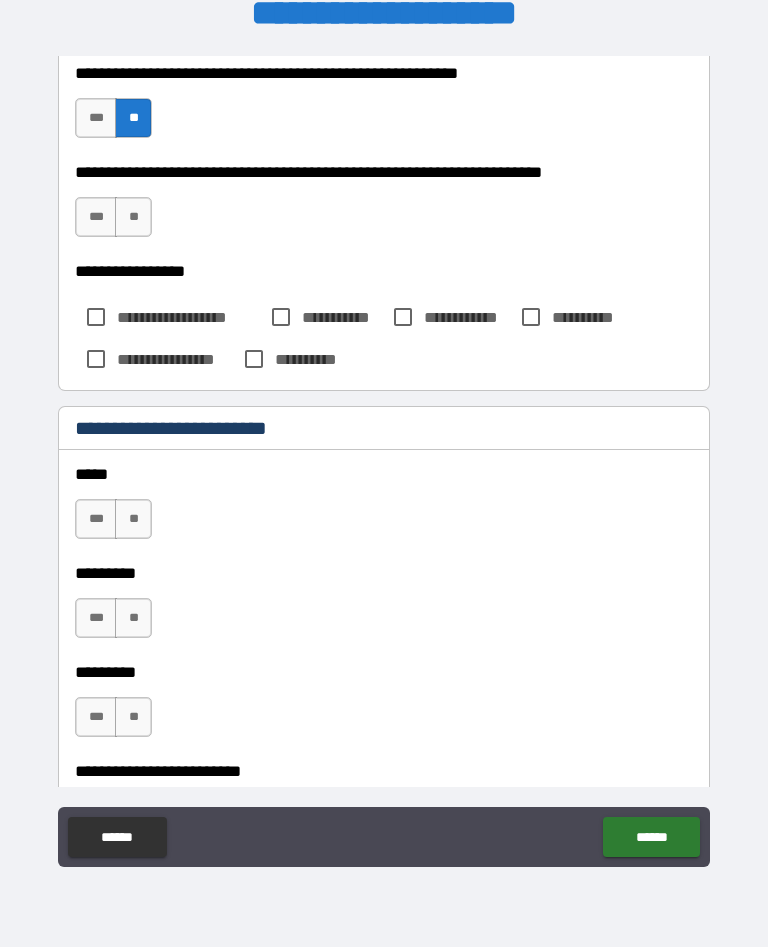 scroll, scrollTop: 1041, scrollLeft: 0, axis: vertical 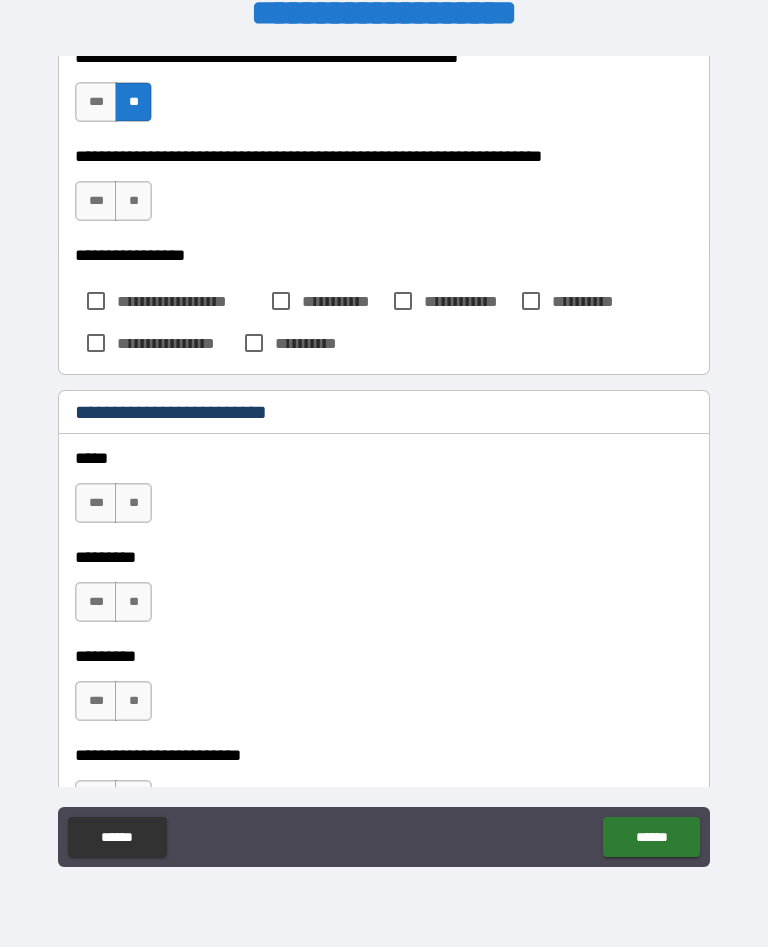 click on "**" at bounding box center [133, 202] 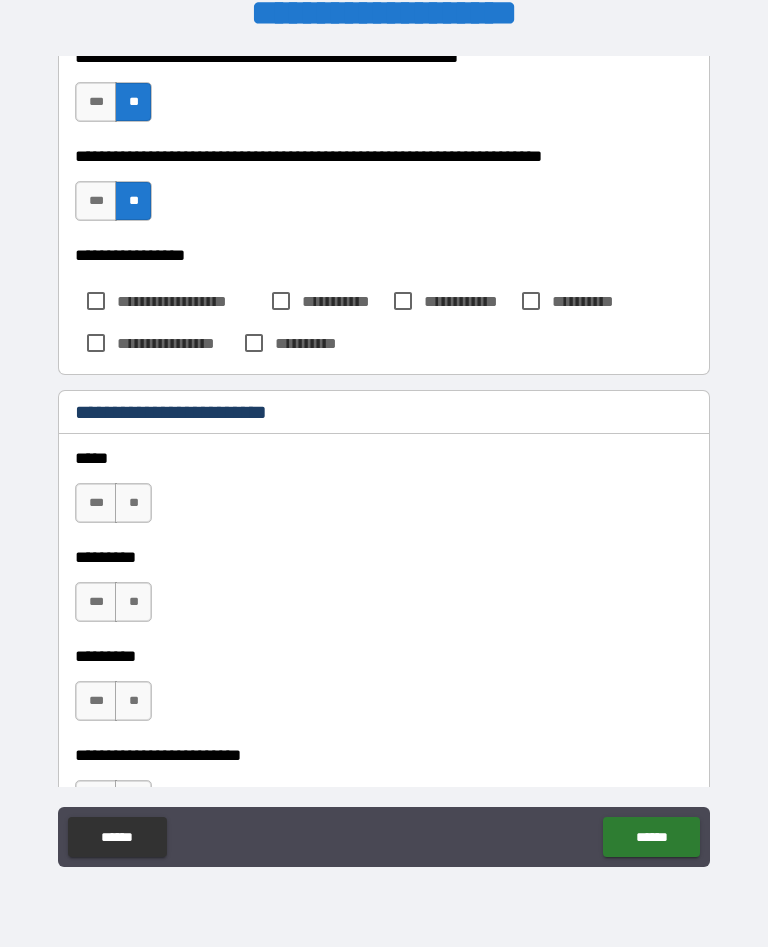 click on "***" at bounding box center (96, 504) 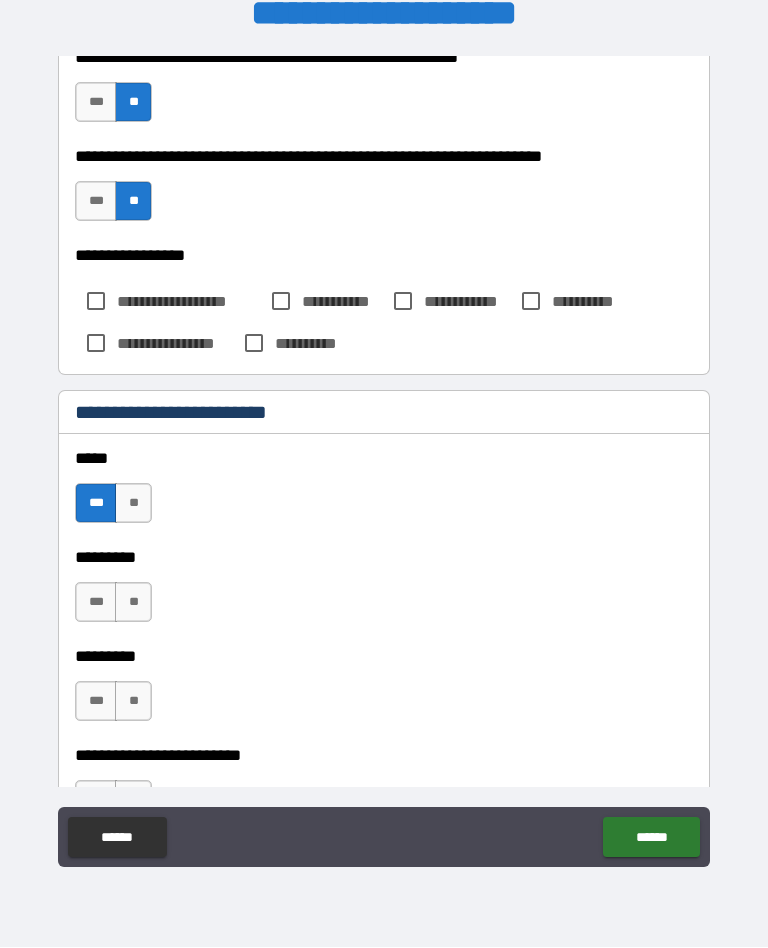 click on "***" at bounding box center (96, 603) 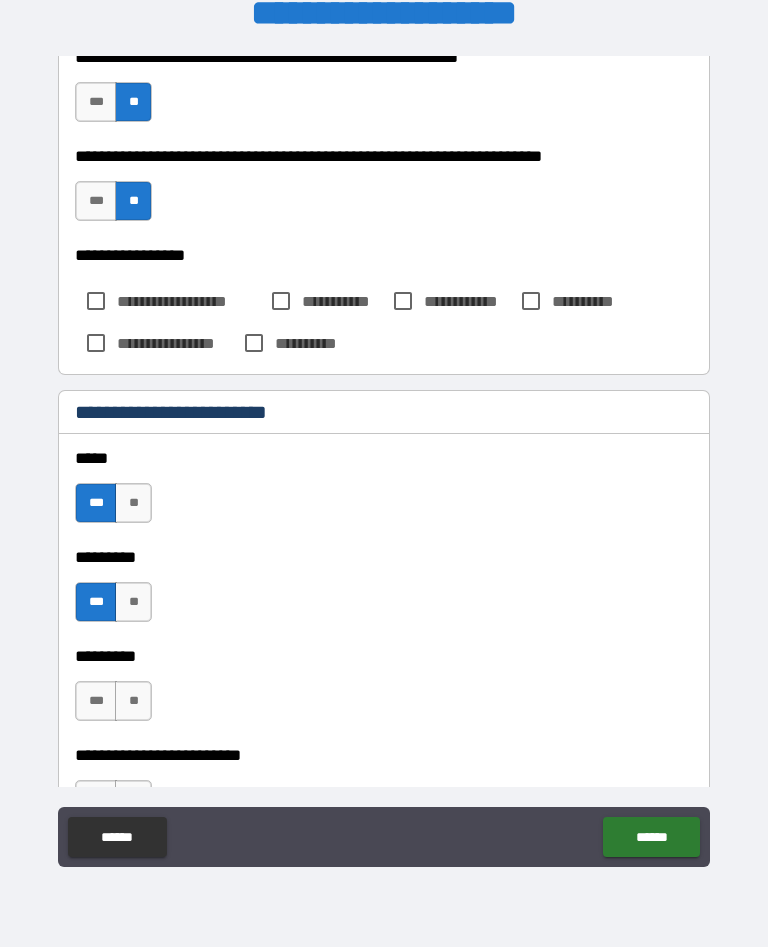 click on "***" at bounding box center (96, 702) 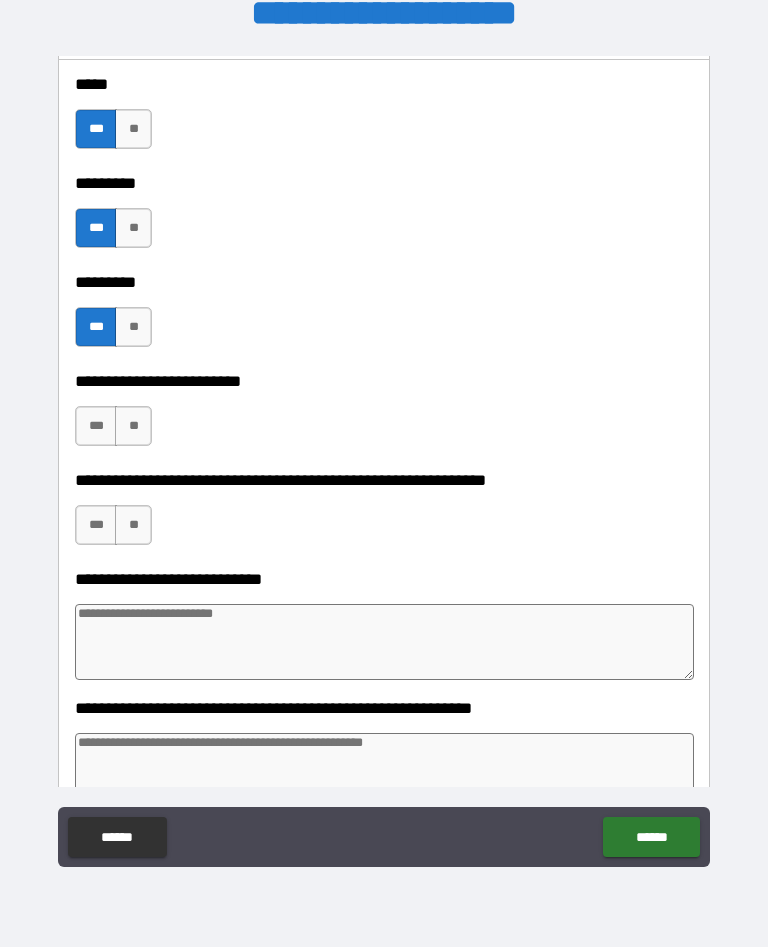 scroll, scrollTop: 1421, scrollLeft: 0, axis: vertical 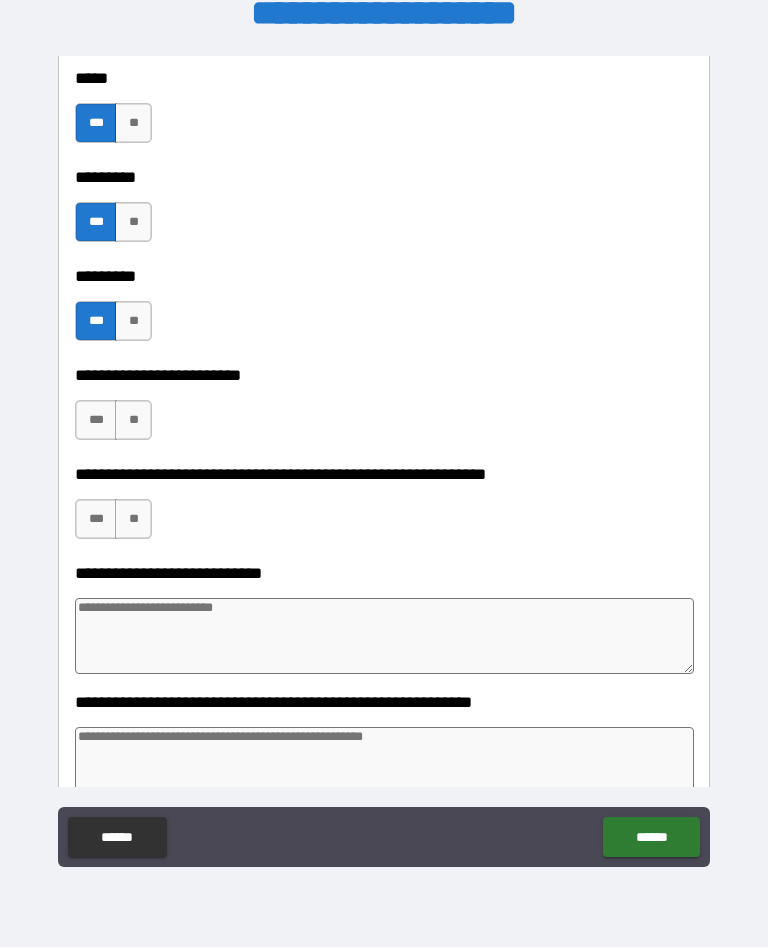 click on "***" at bounding box center [96, 421] 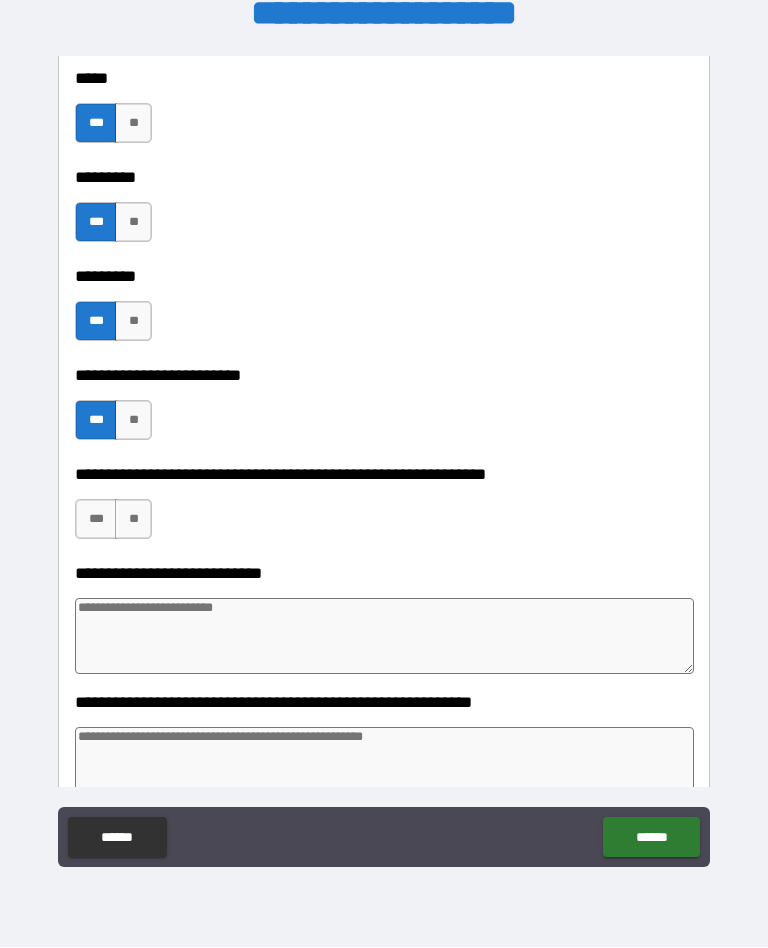 click on "***" at bounding box center (96, 520) 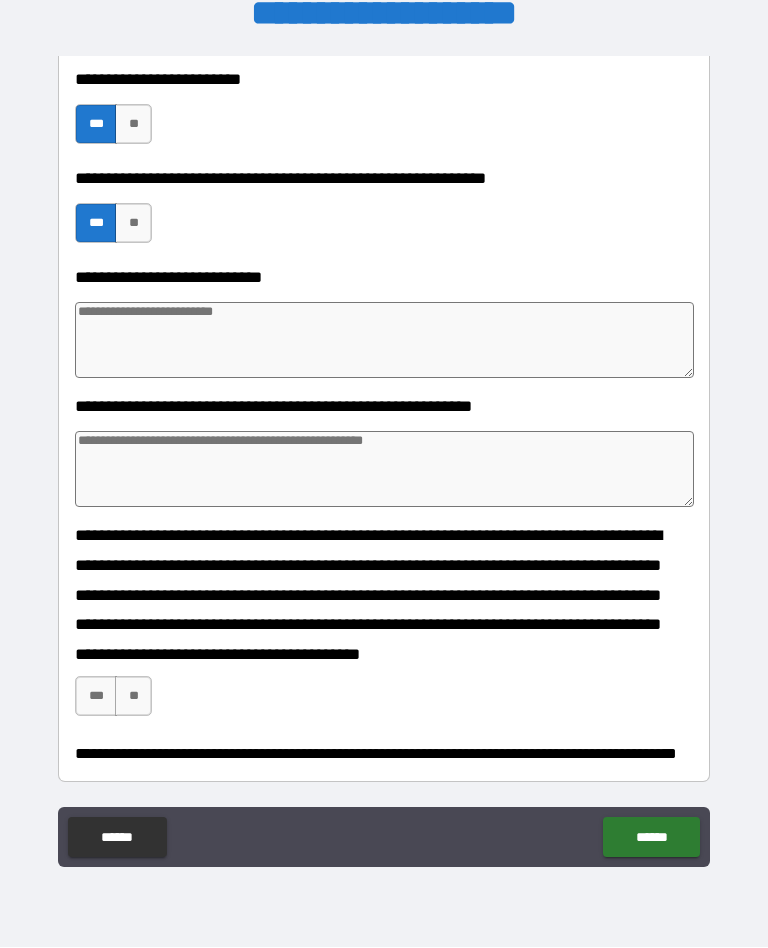 scroll, scrollTop: 1738, scrollLeft: 0, axis: vertical 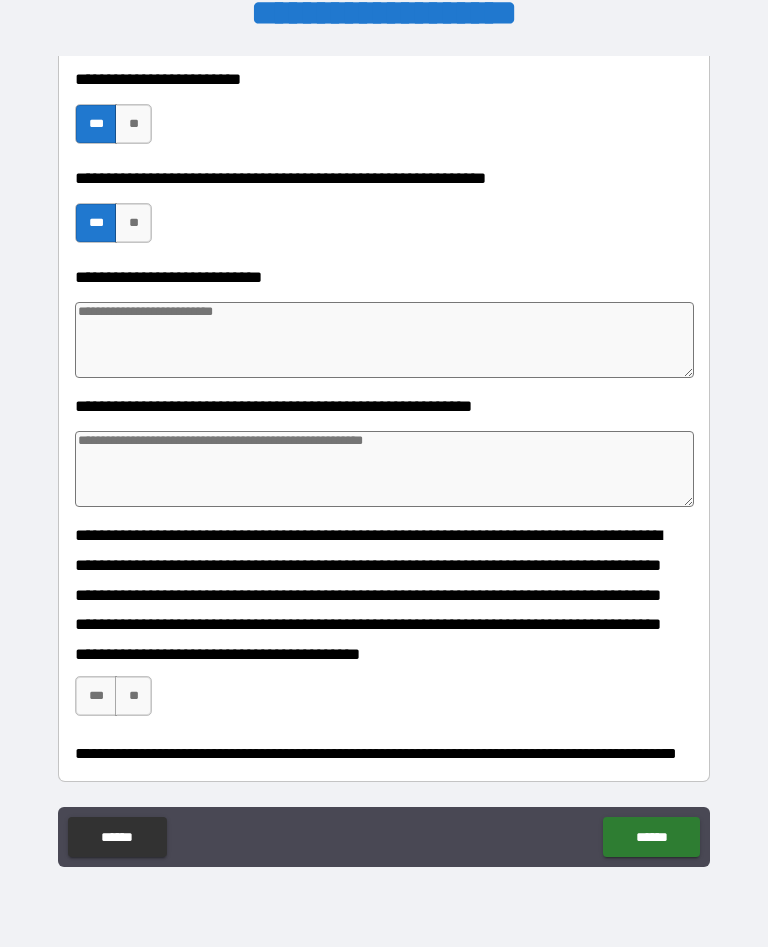 click on "***" at bounding box center (96, 697) 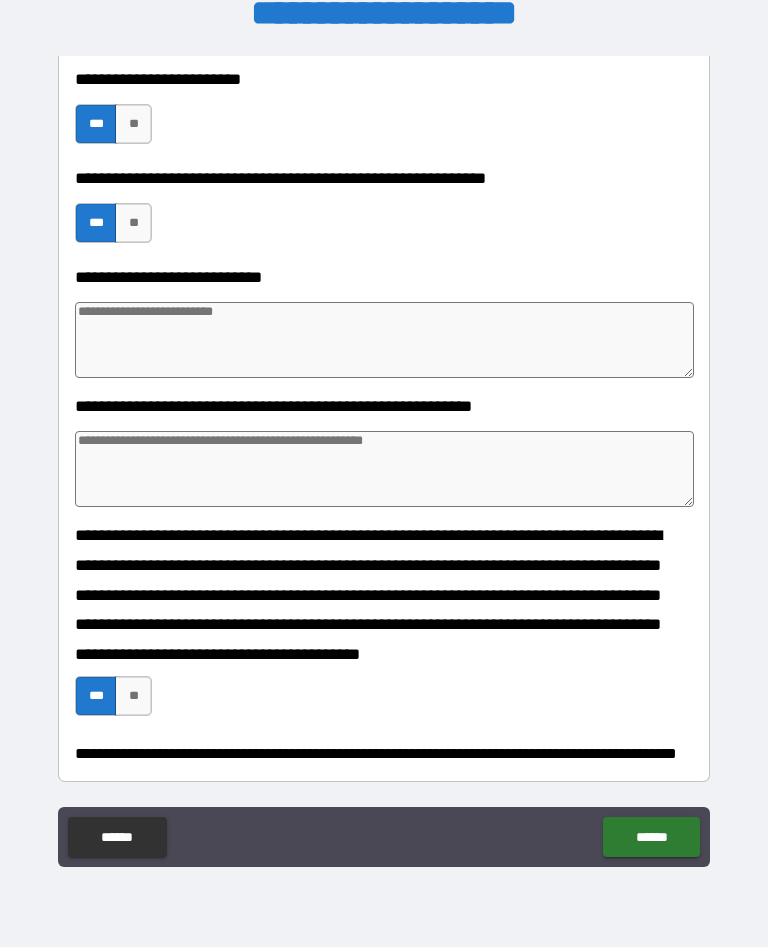 click on "******" at bounding box center (651, 838) 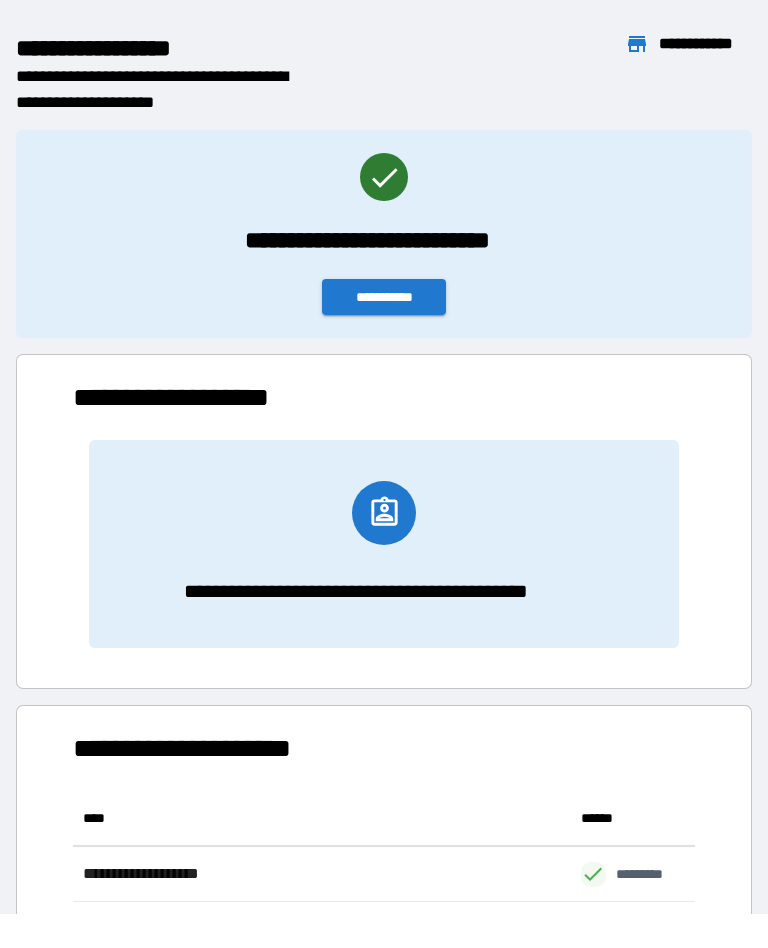 scroll, scrollTop: 111, scrollLeft: 622, axis: both 